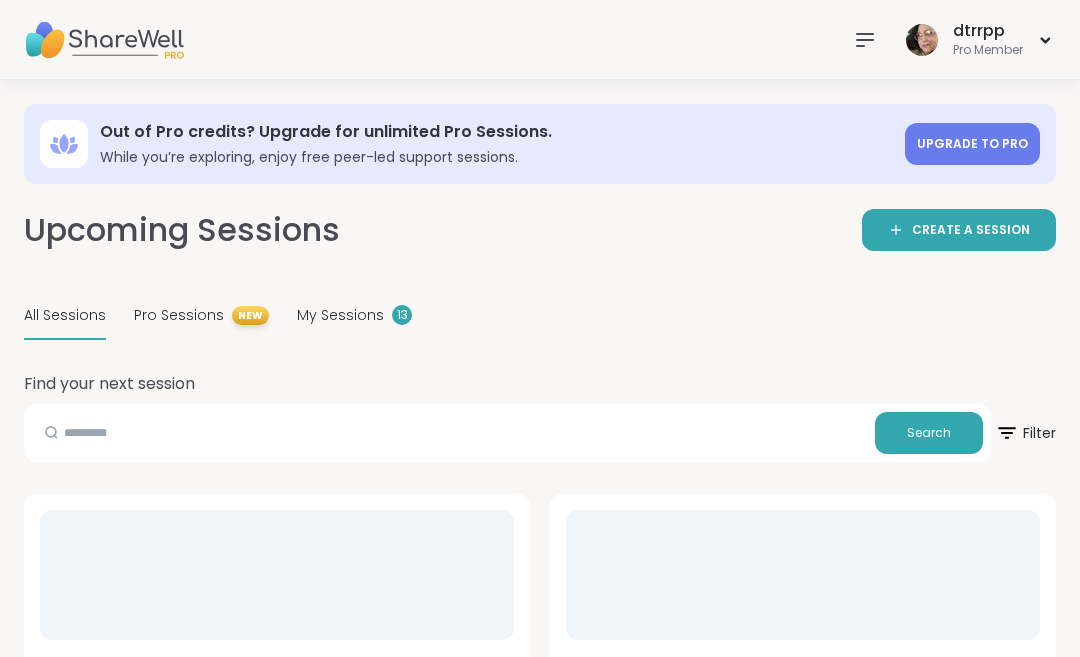 scroll, scrollTop: 0, scrollLeft: 0, axis: both 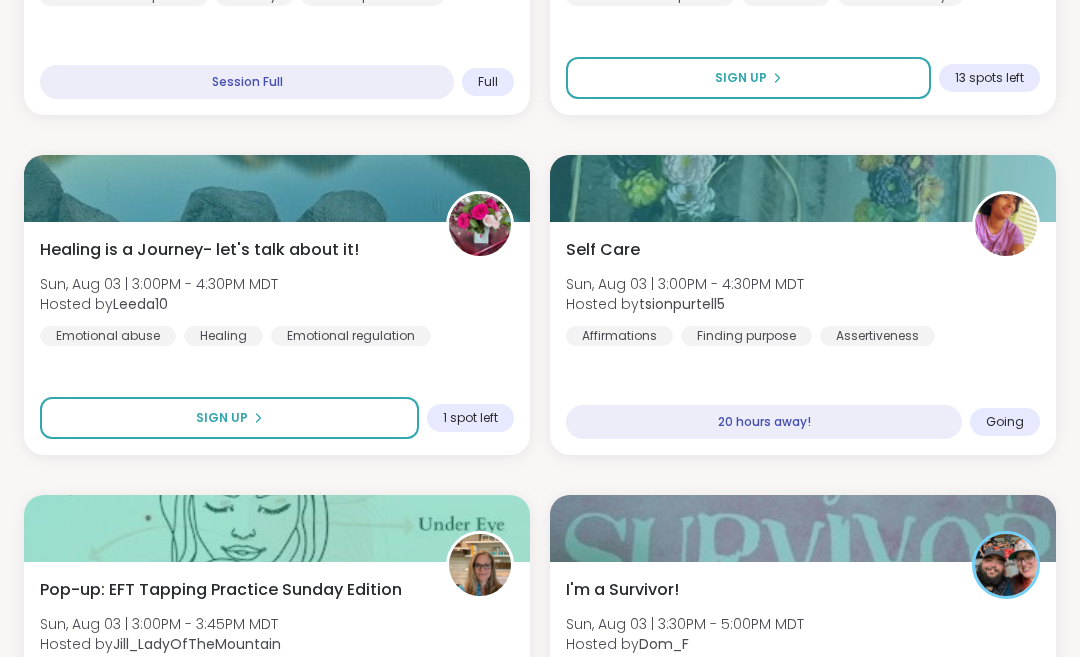 click on "Self Care  [DAY], [MONTH] [DAY] | [TIME] - [TIME] [TIMEZONE] Hosted by [USERNAME] Affirmations Finding purpose Assertiveness" at bounding box center (803, 292) 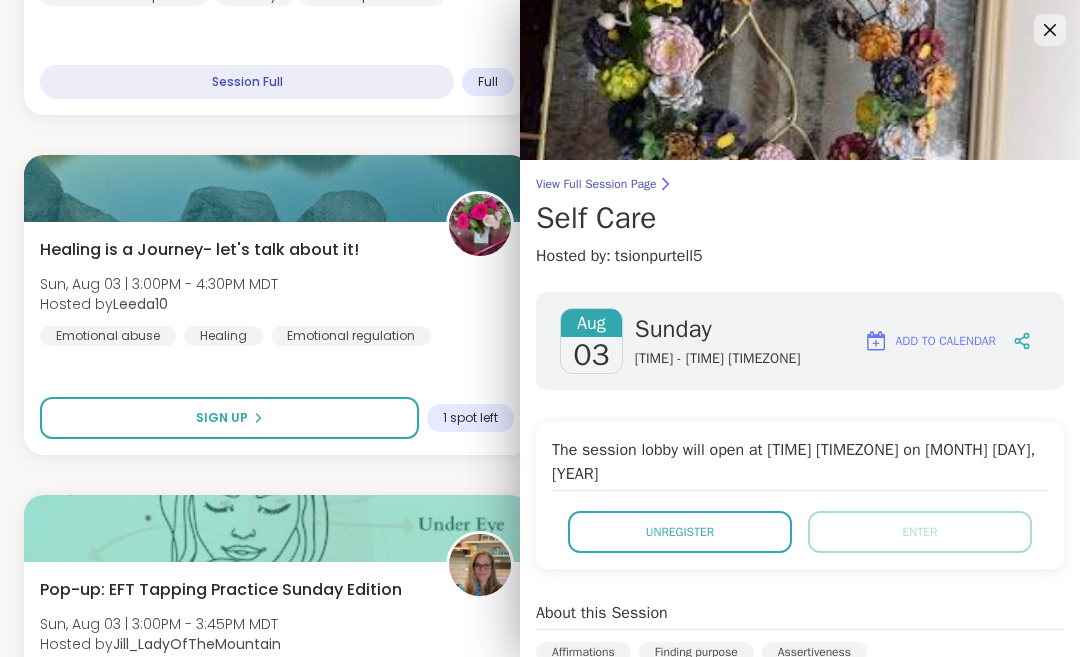 click on "Unregister" at bounding box center [680, 532] 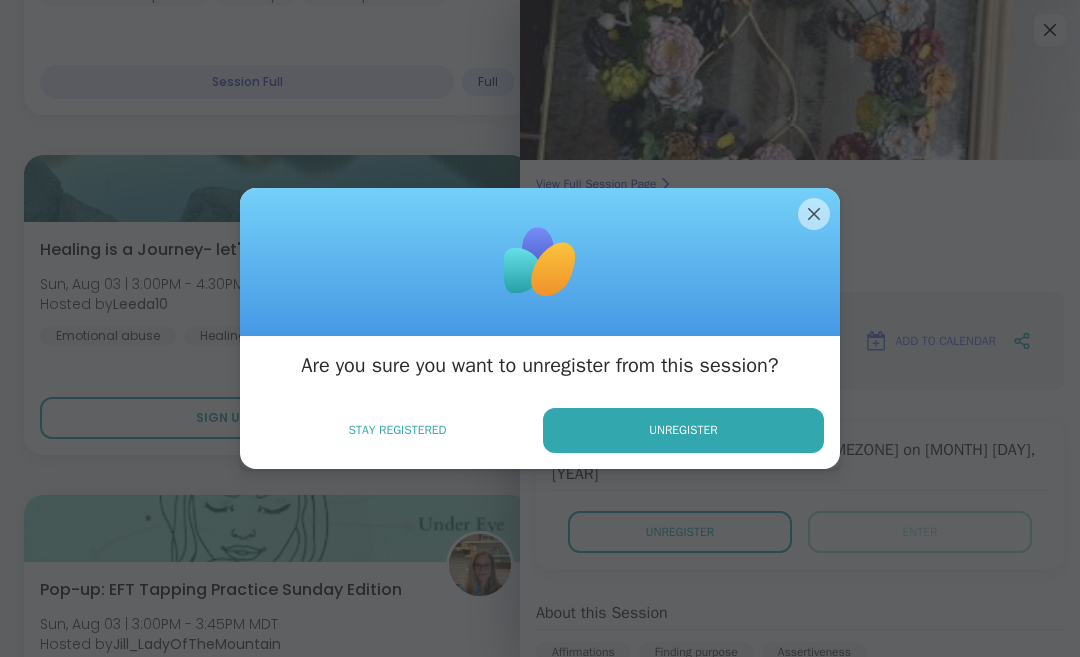 click on "Unregister" at bounding box center [683, 430] 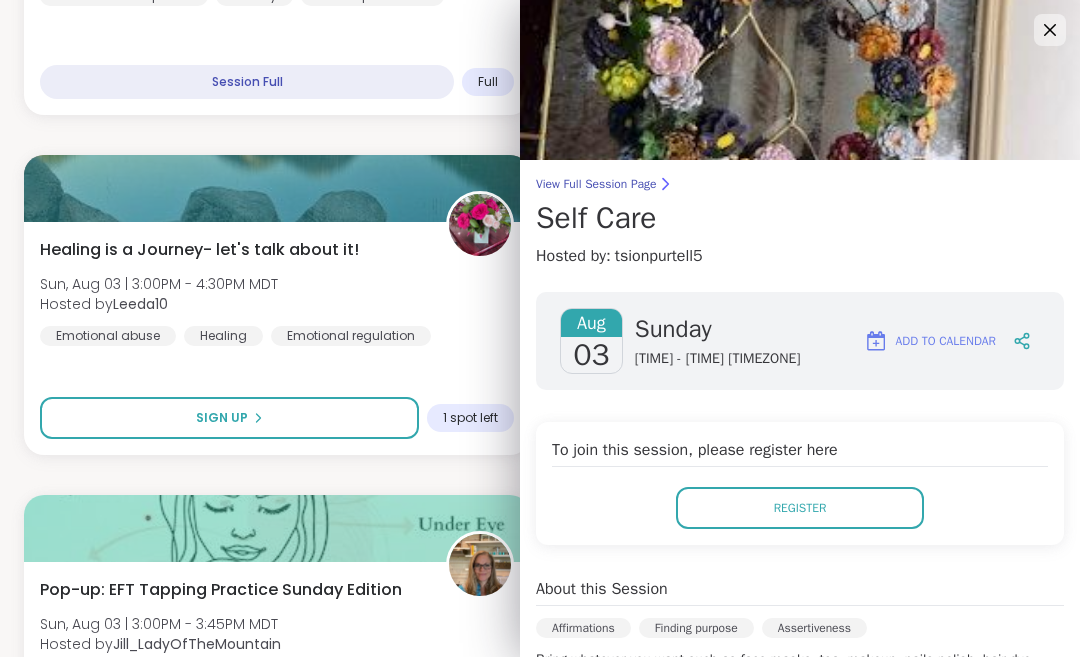 click 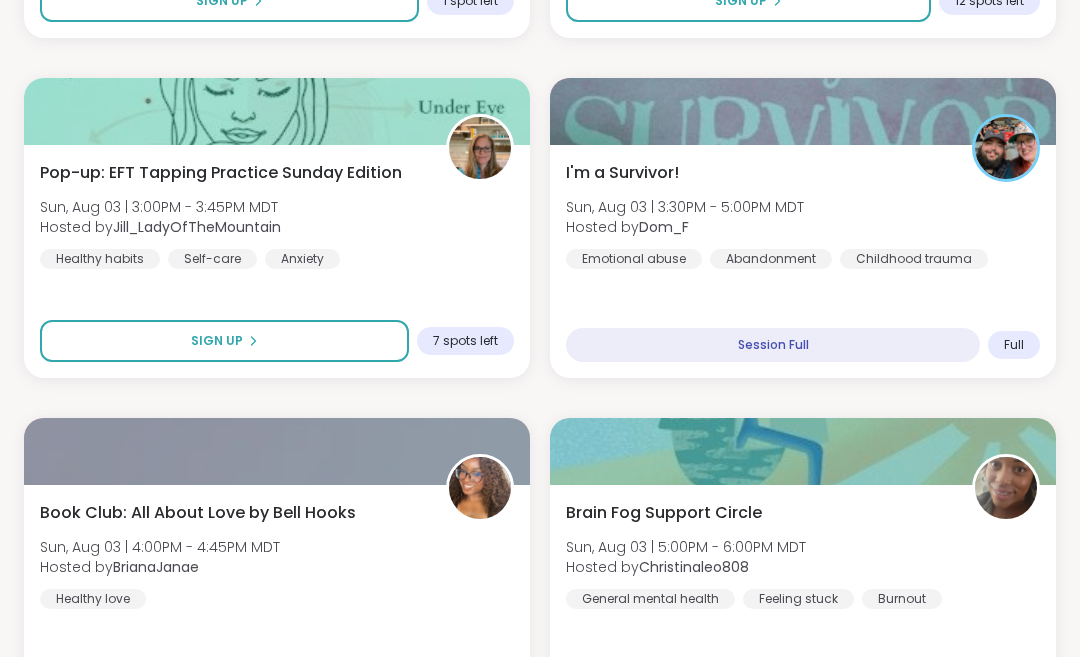 scroll, scrollTop: 4837, scrollLeft: 0, axis: vertical 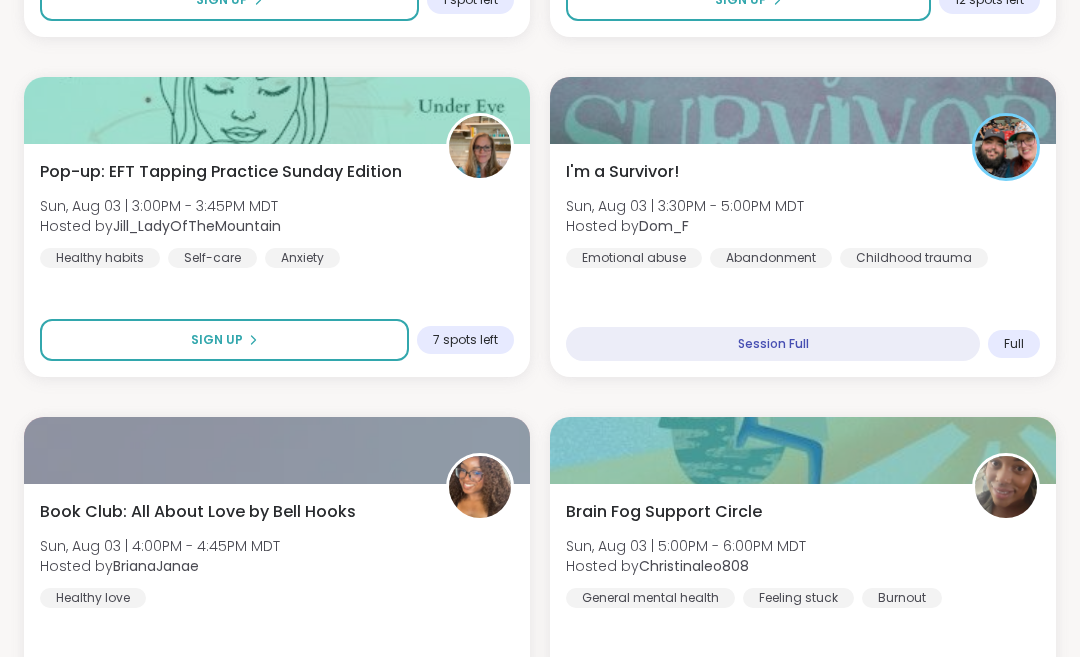click on "Sign Up" at bounding box center (222, 680) 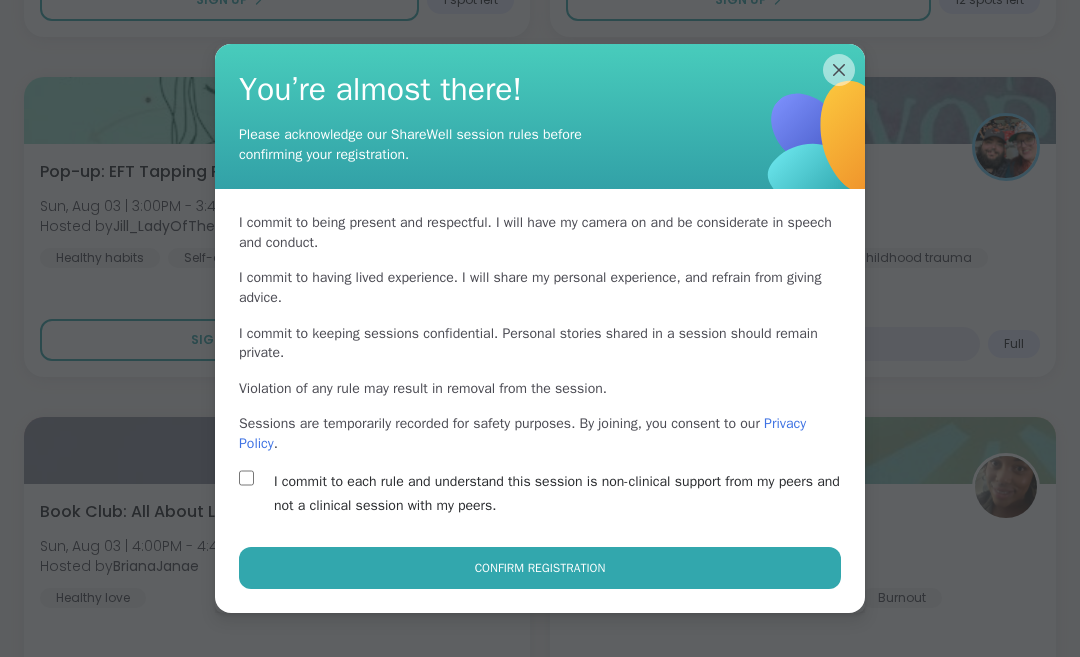 click on "Confirm Registration" at bounding box center (540, 568) 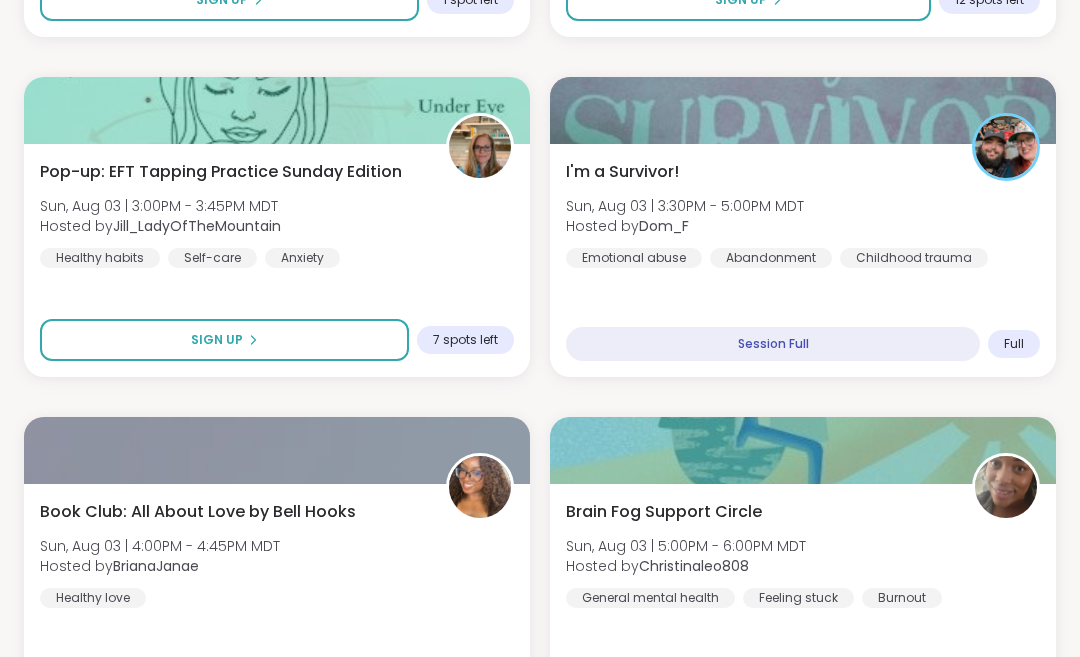 click at bounding box center [803, 110] 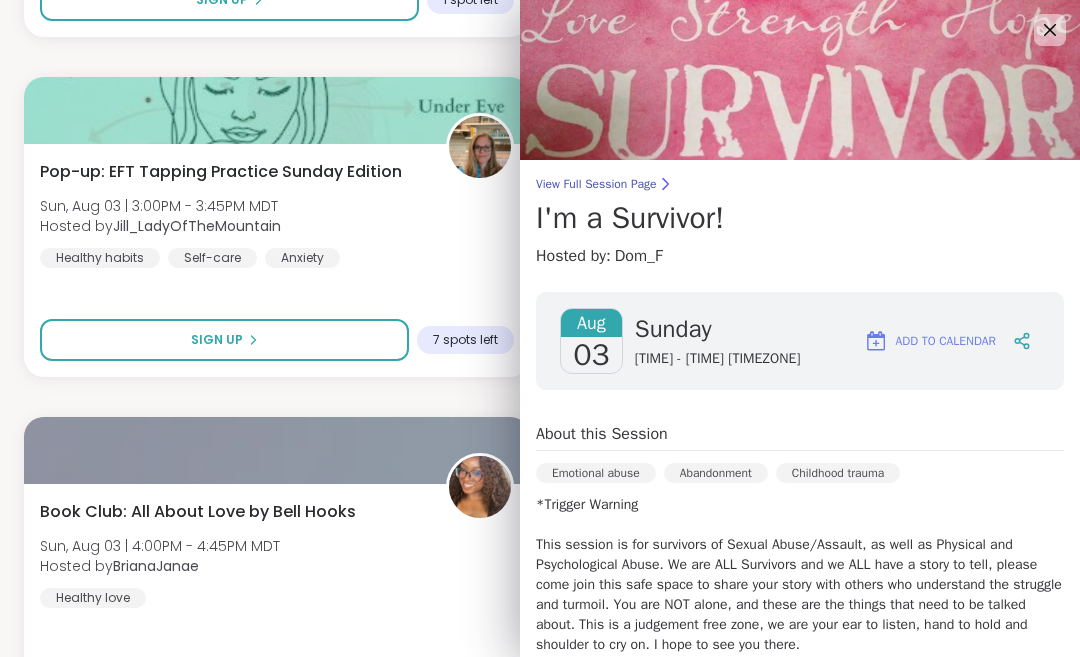 click 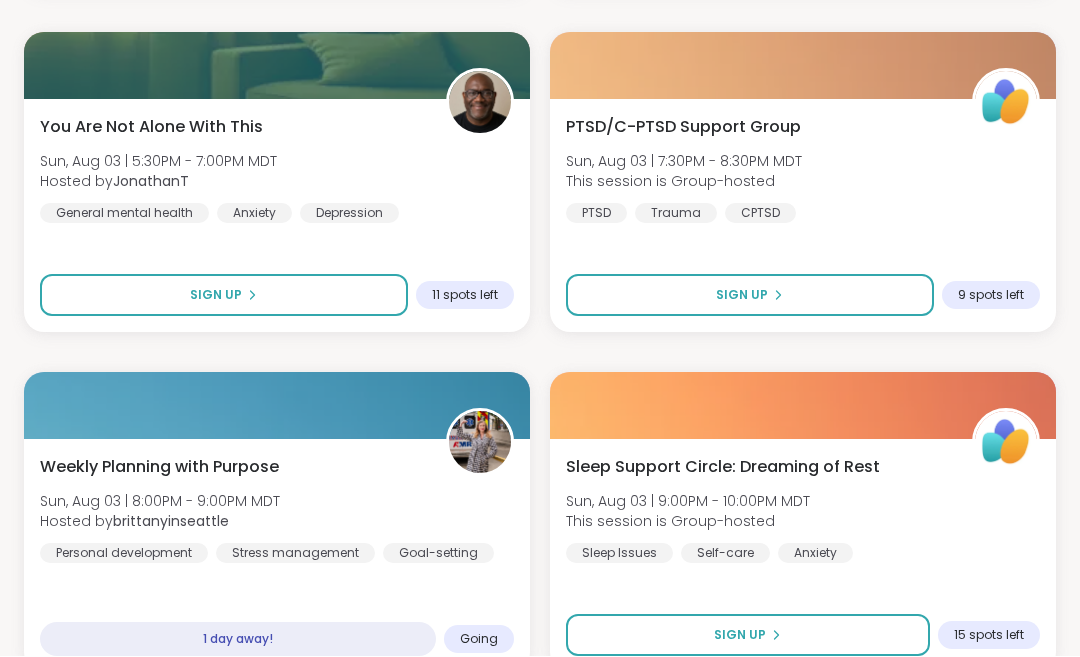 scroll, scrollTop: 5900, scrollLeft: 0, axis: vertical 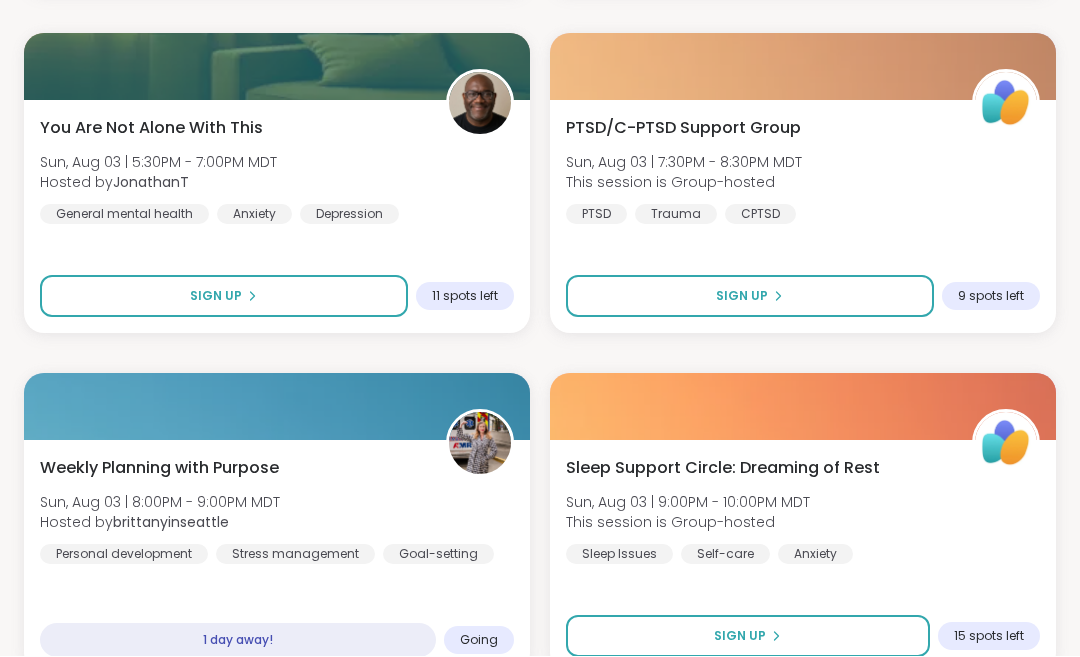 click on "[DAY], [MONTH] [DAY] | [TIME] - [TIME] [TIMEZONE] Hosted by [USERNAME] Personal development Stress management Goal-setting" at bounding box center (277, 511) 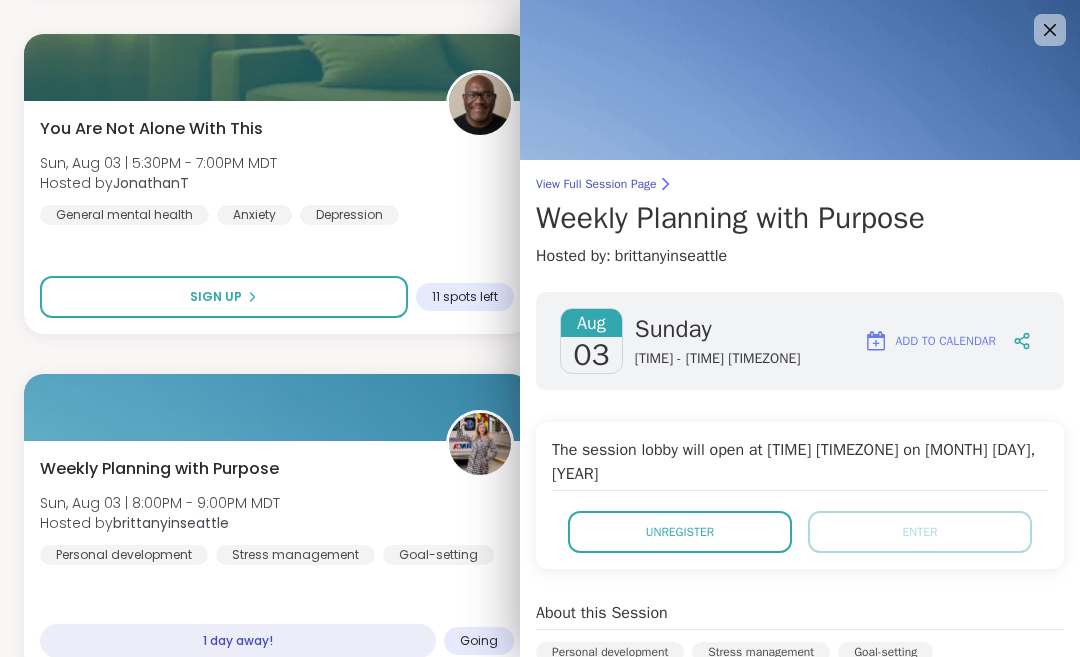 click on "Unregister" at bounding box center [680, 532] 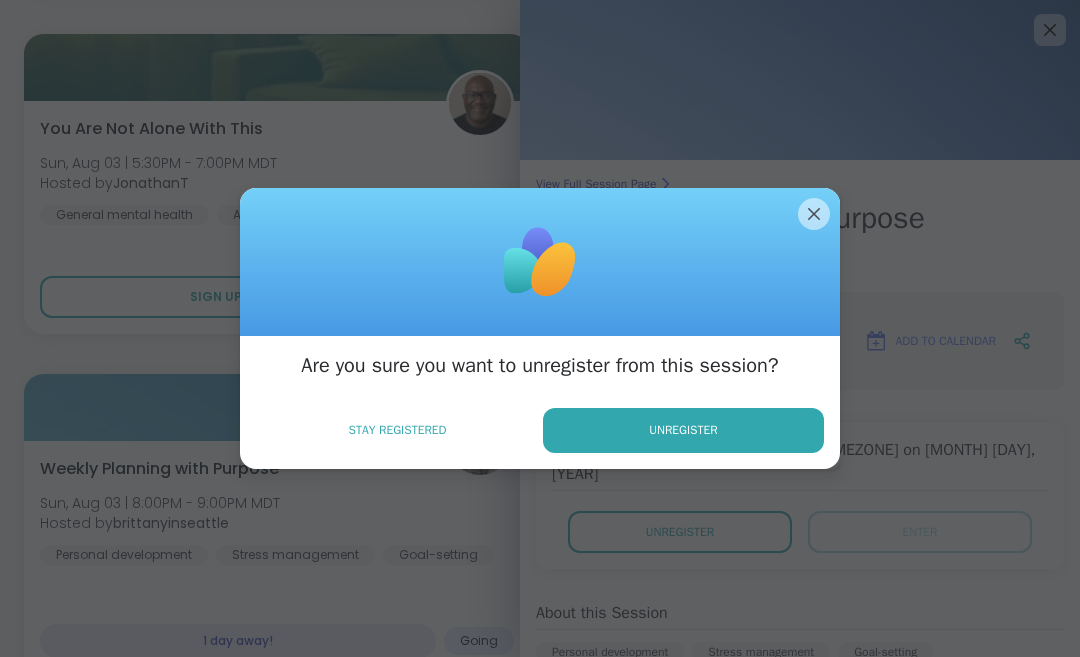 click on "Unregister" at bounding box center [683, 430] 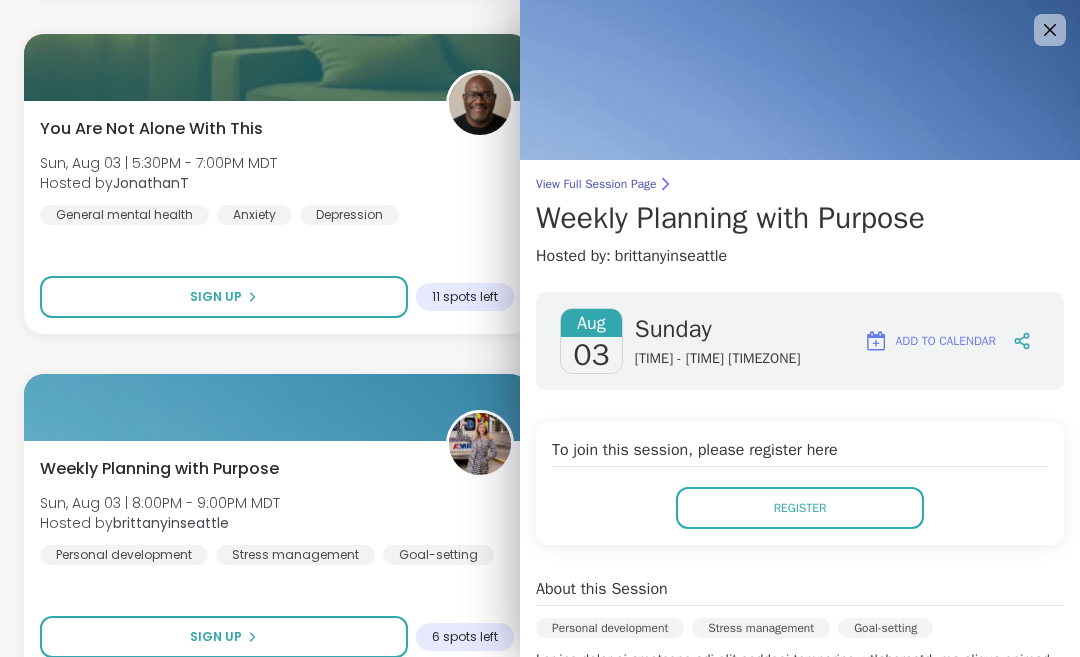 click 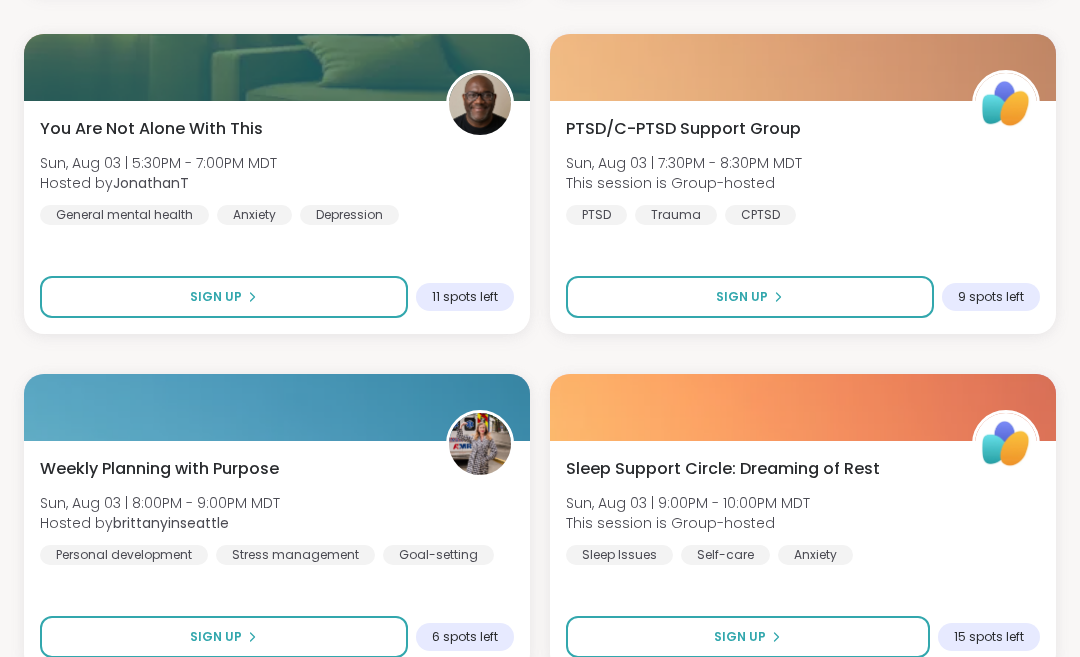 click on "Load more sessions" at bounding box center [540, 715] 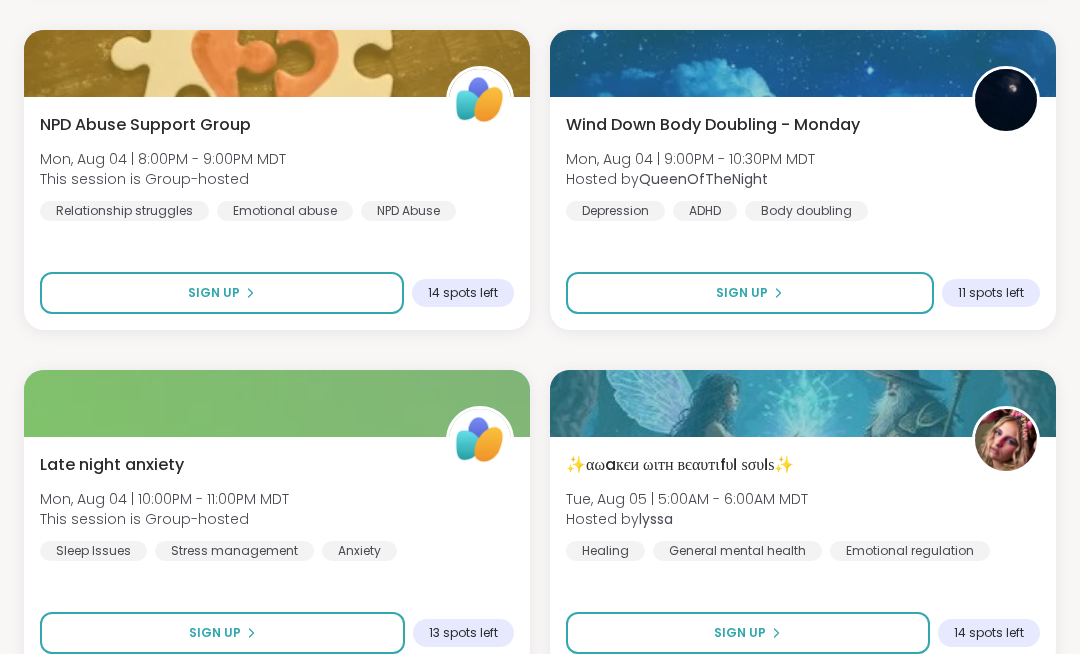 scroll, scrollTop: 12020, scrollLeft: 0, axis: vertical 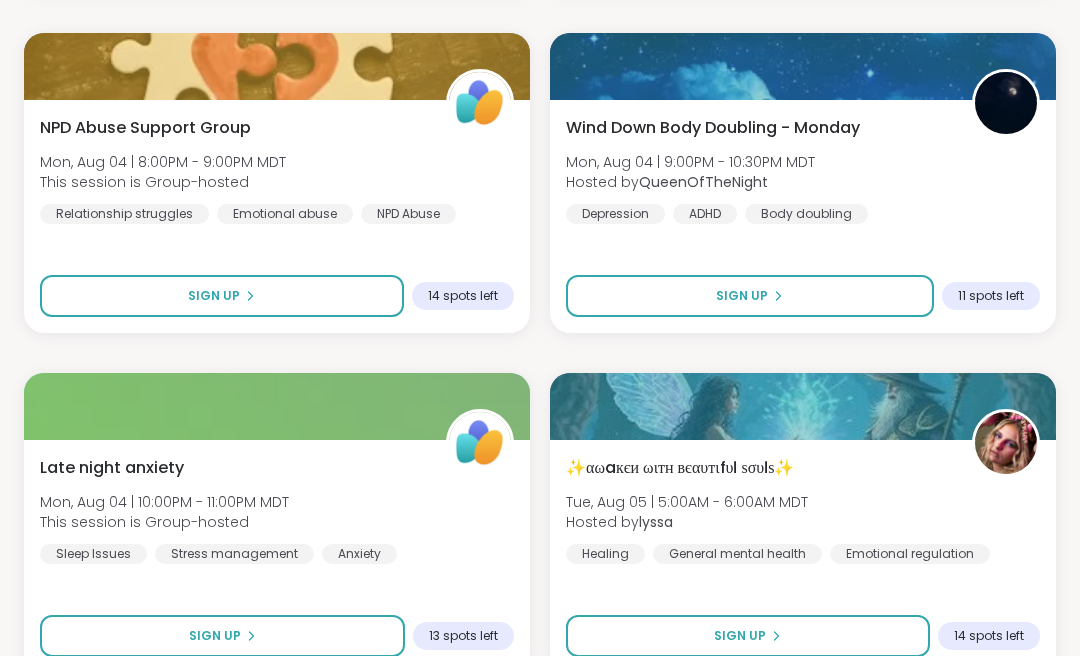 click on "Load more sessions" at bounding box center (540, 715) 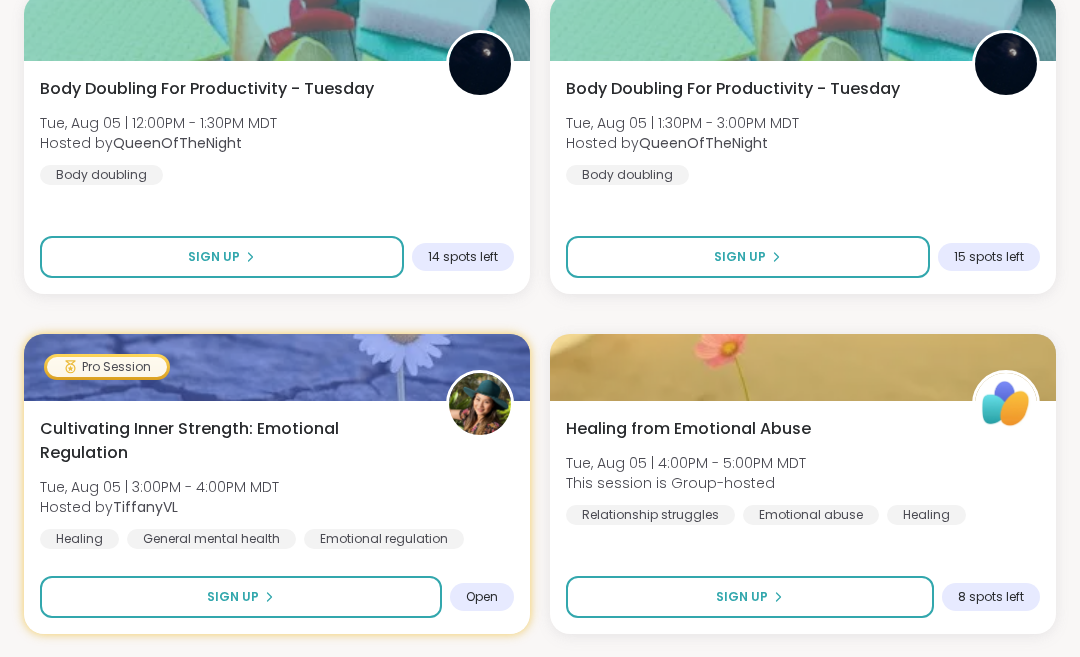 scroll, scrollTop: 14780, scrollLeft: 0, axis: vertical 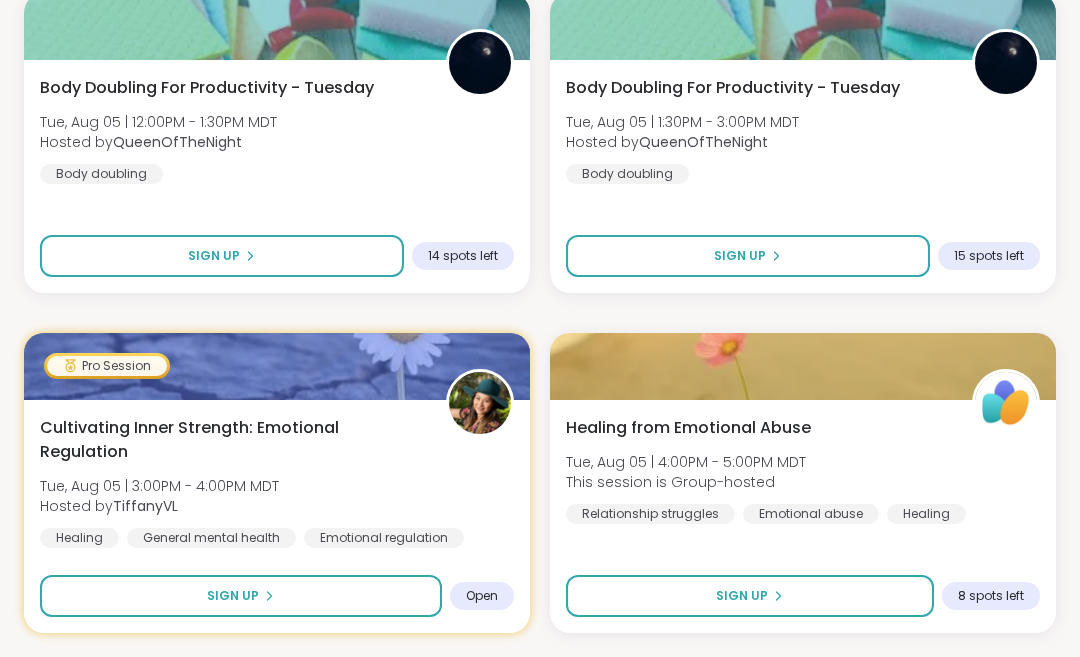 click on "Sign Up" at bounding box center [241, 597] 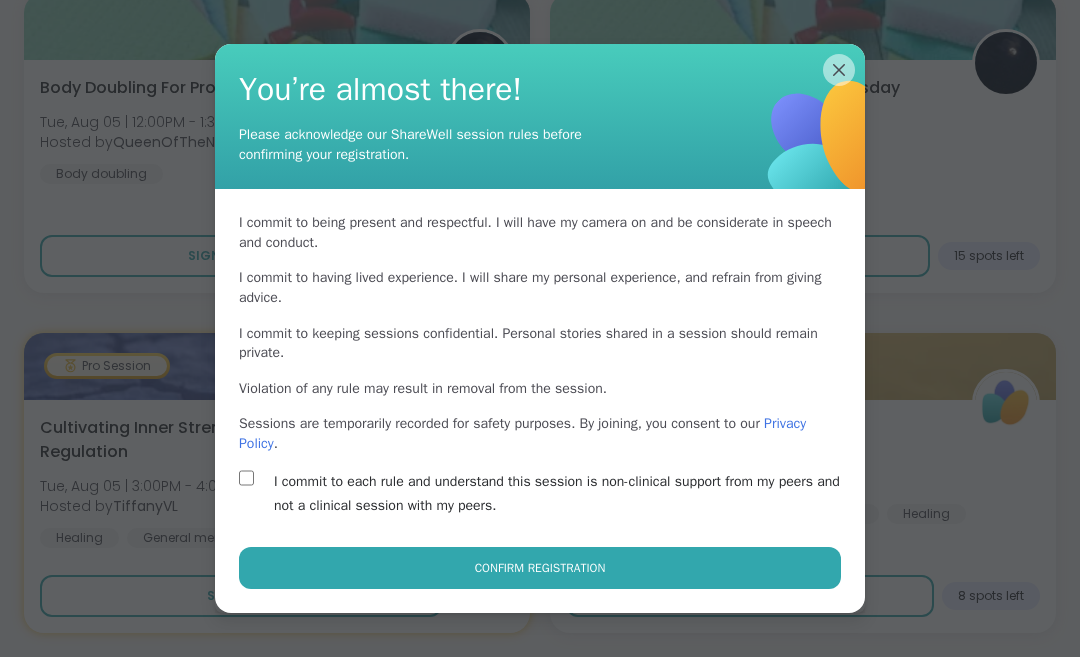 click on "Confirm Registration" at bounding box center (540, 568) 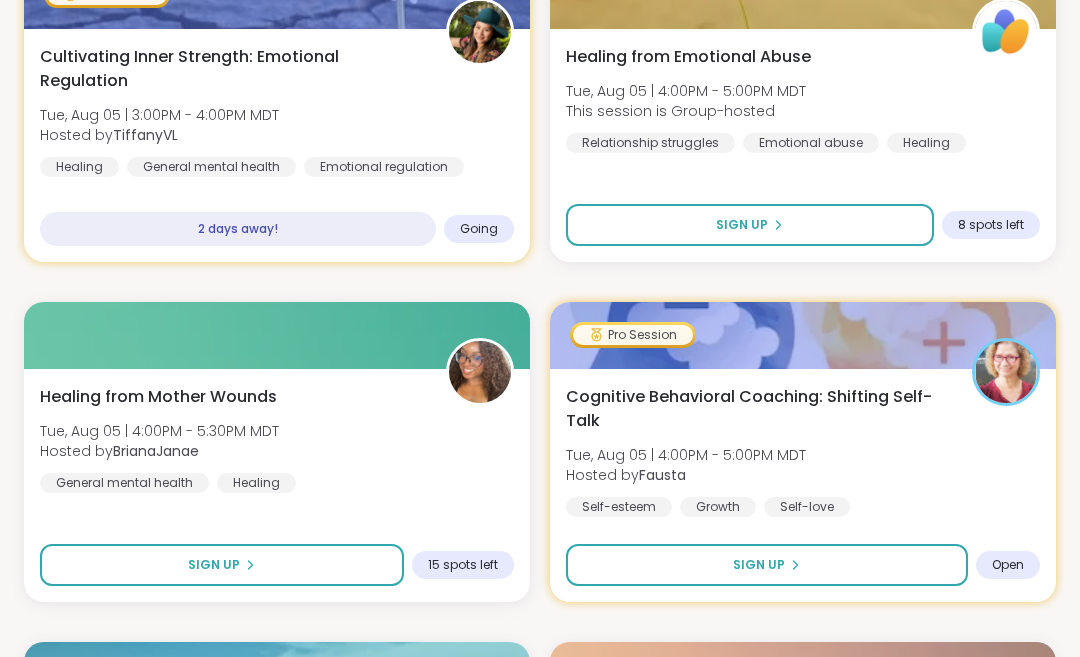 scroll, scrollTop: 15153, scrollLeft: 0, axis: vertical 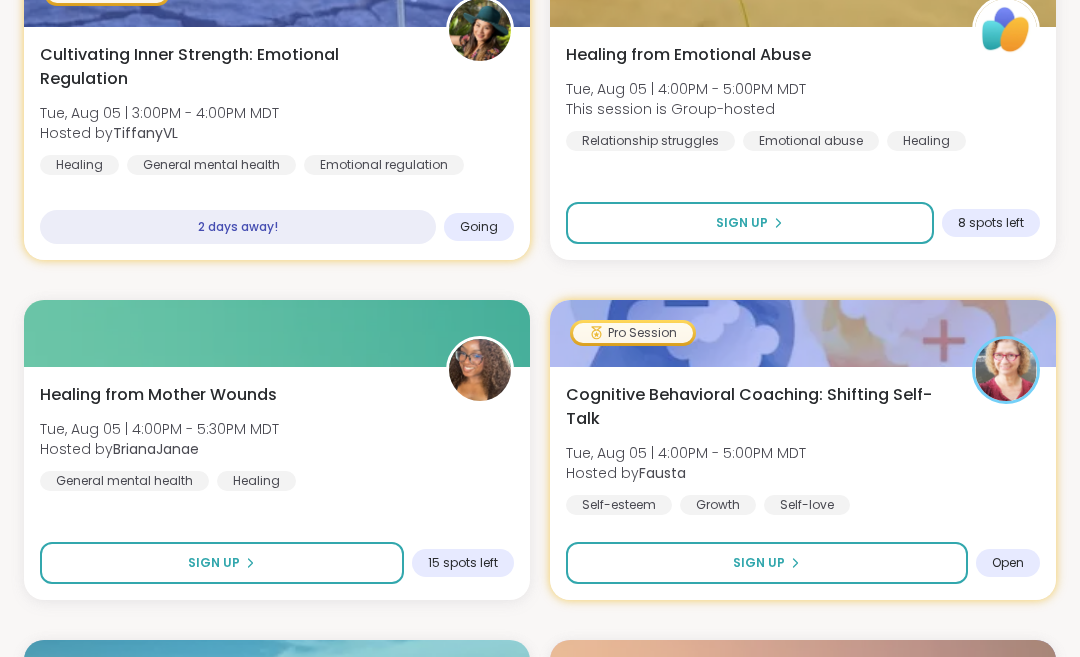 click 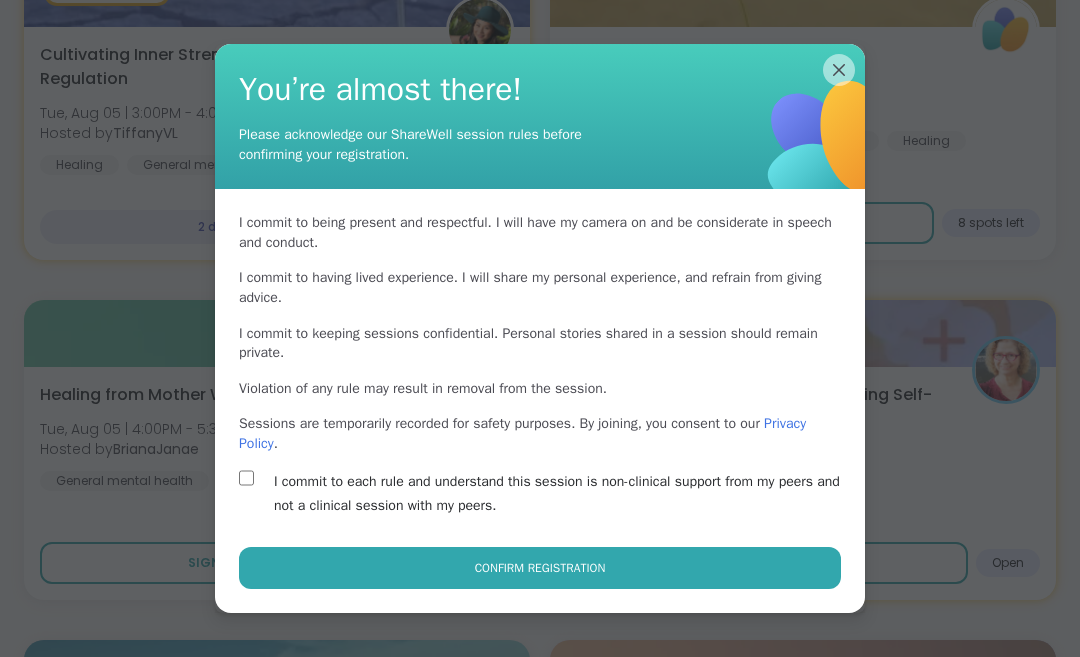 click on "Confirm Registration" at bounding box center (540, 568) 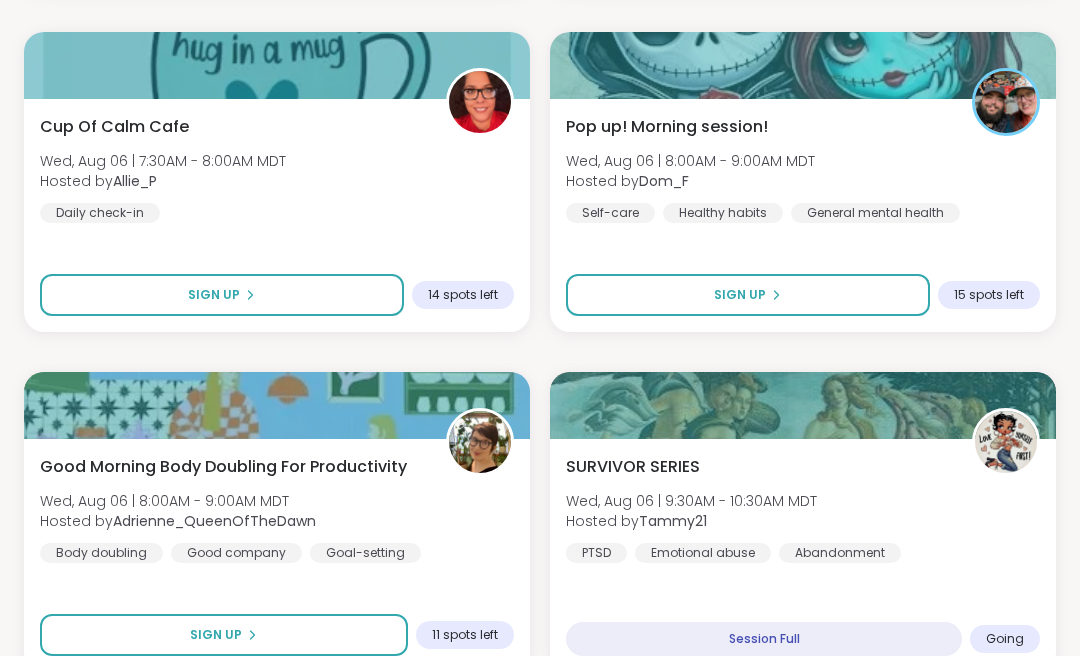 scroll, scrollTop: 18140, scrollLeft: 0, axis: vertical 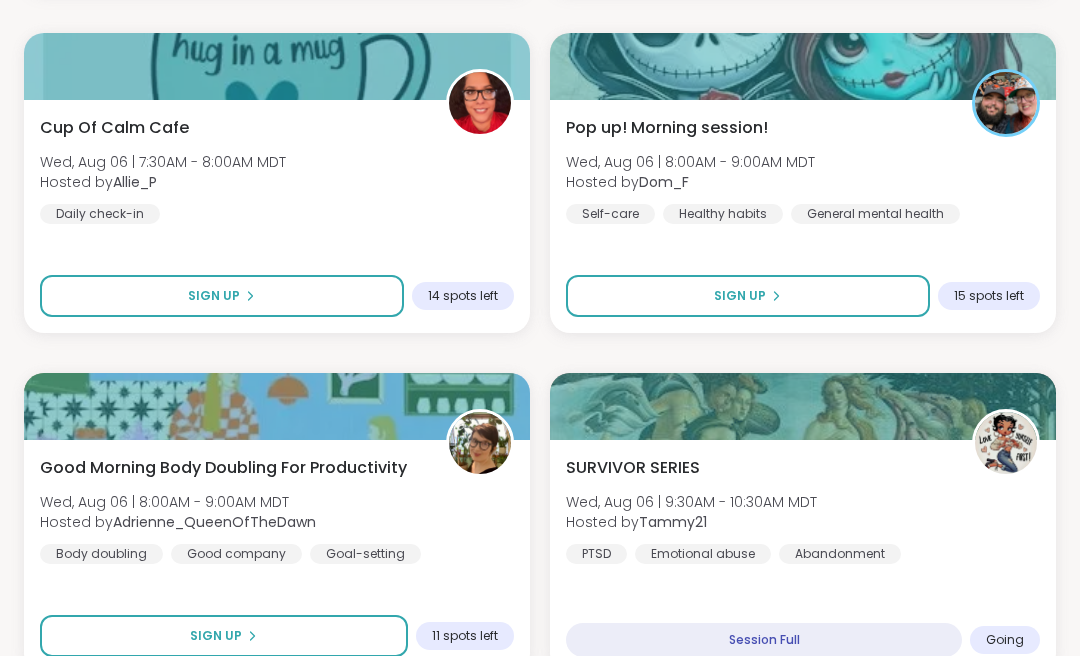 click on "Load more sessions" at bounding box center (540, 715) 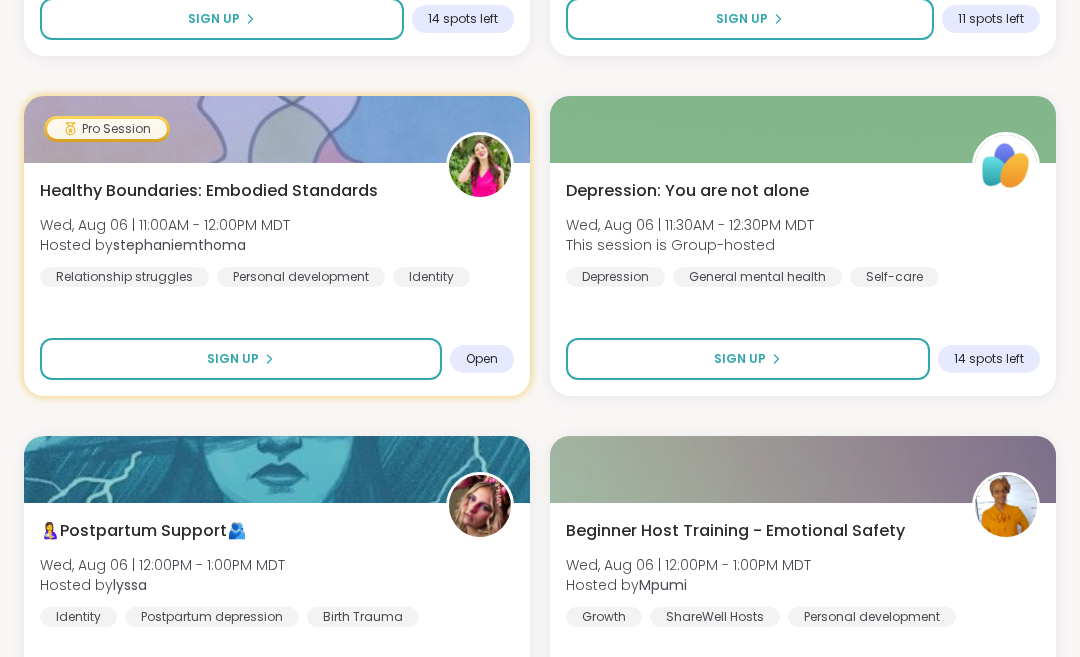 scroll, scrollTop: 19779, scrollLeft: 0, axis: vertical 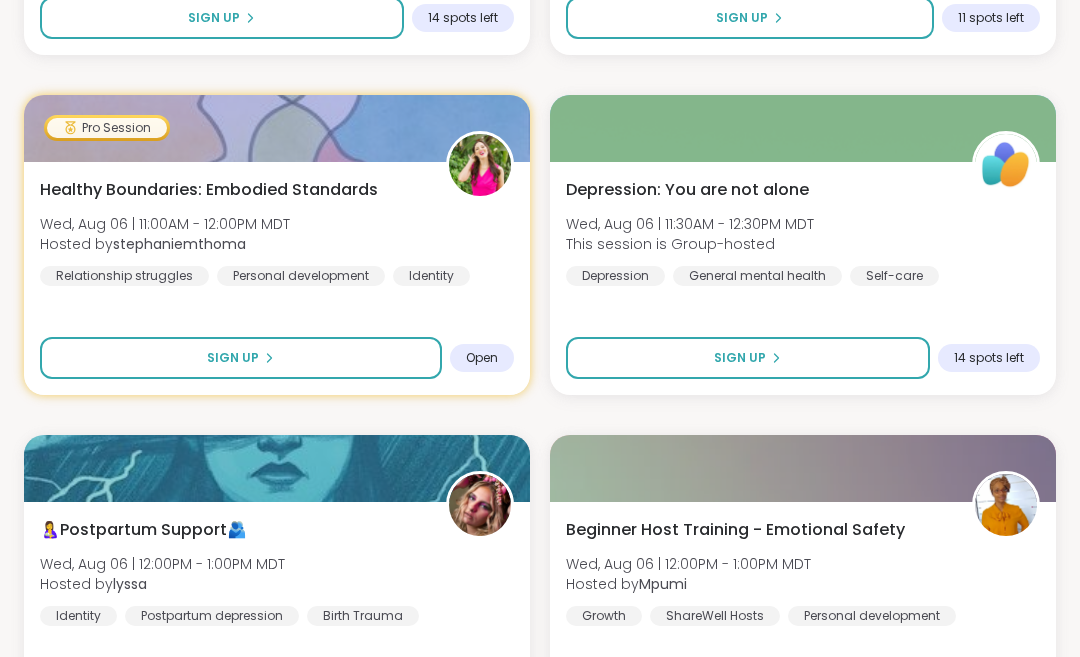 click on "Sign Up" at bounding box center (241, 358) 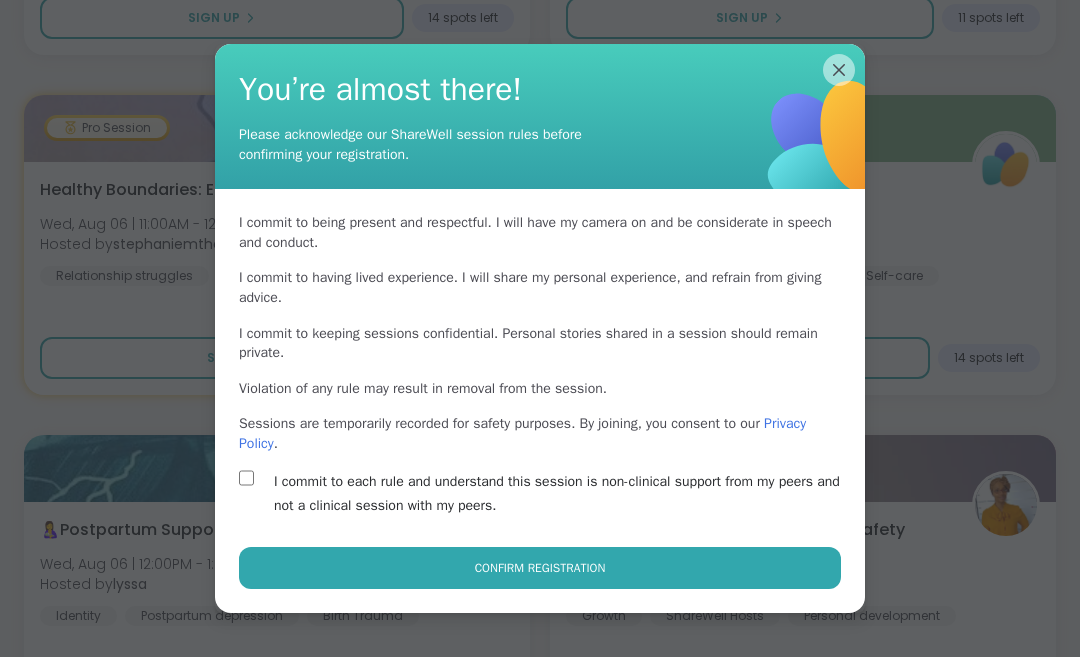 click on "Confirm Registration" at bounding box center (540, 568) 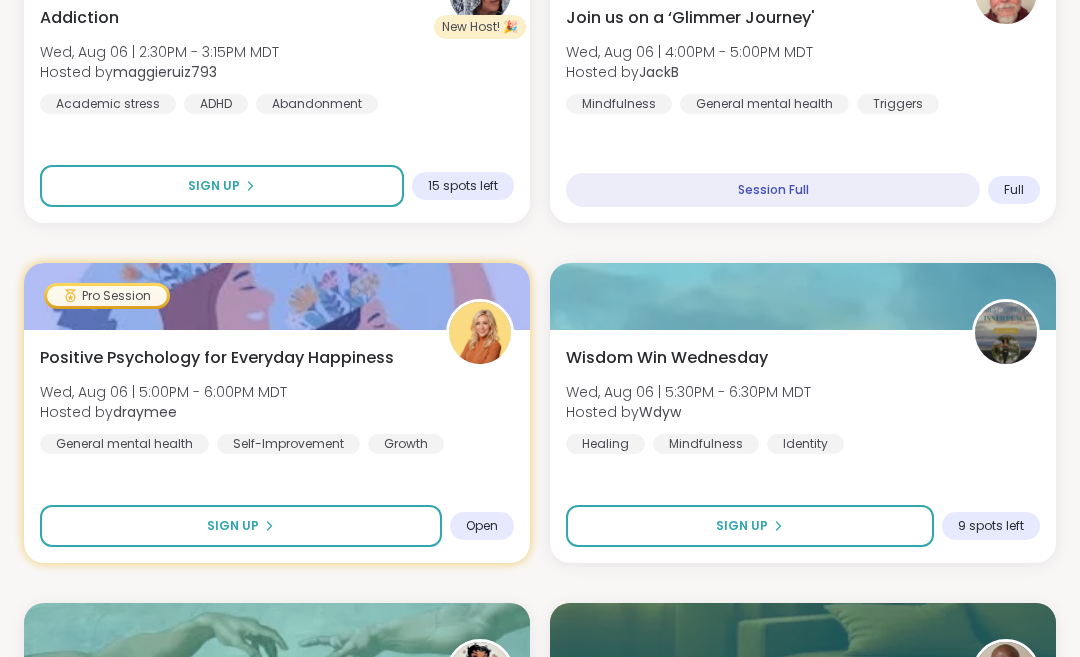 scroll, scrollTop: 21313, scrollLeft: 0, axis: vertical 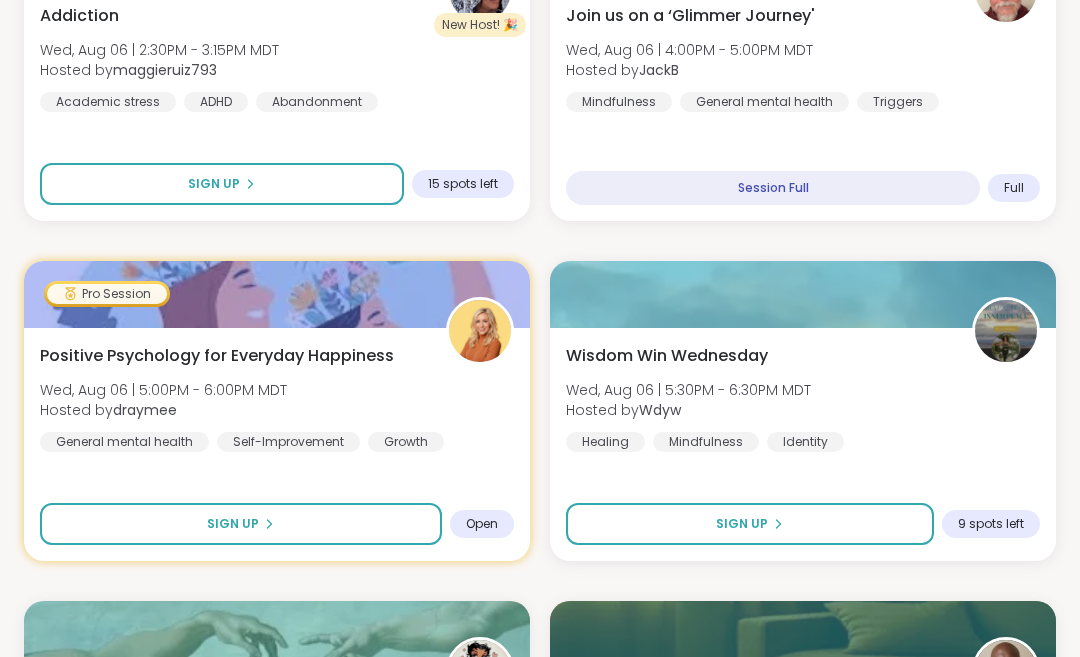 click on "Sign Up" at bounding box center (241, 524) 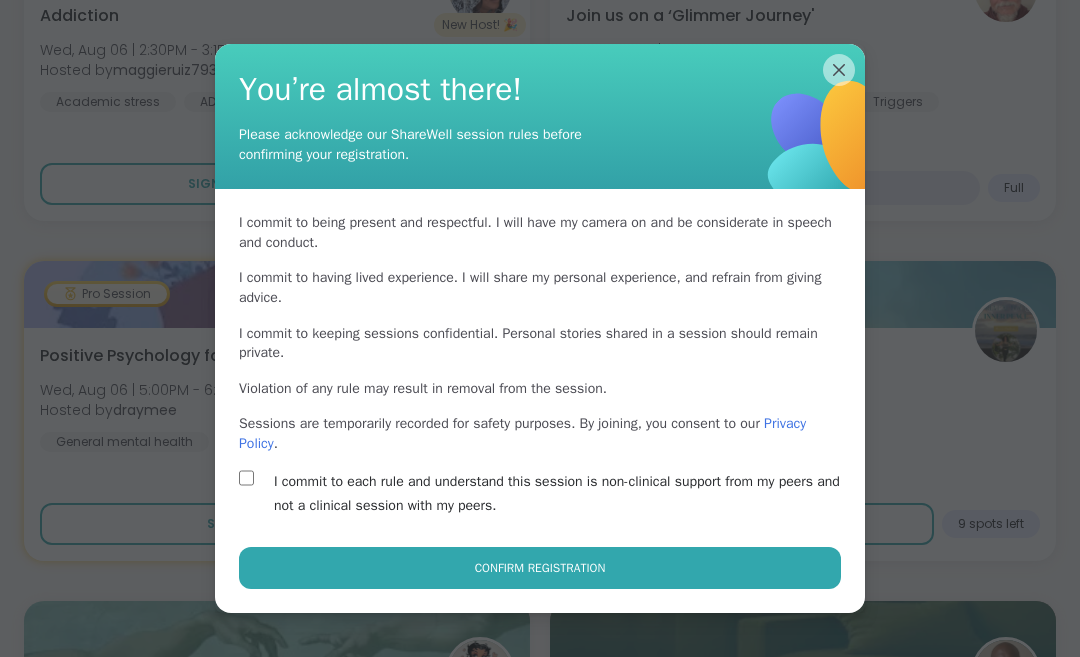 click on "Confirm Registration" at bounding box center (540, 568) 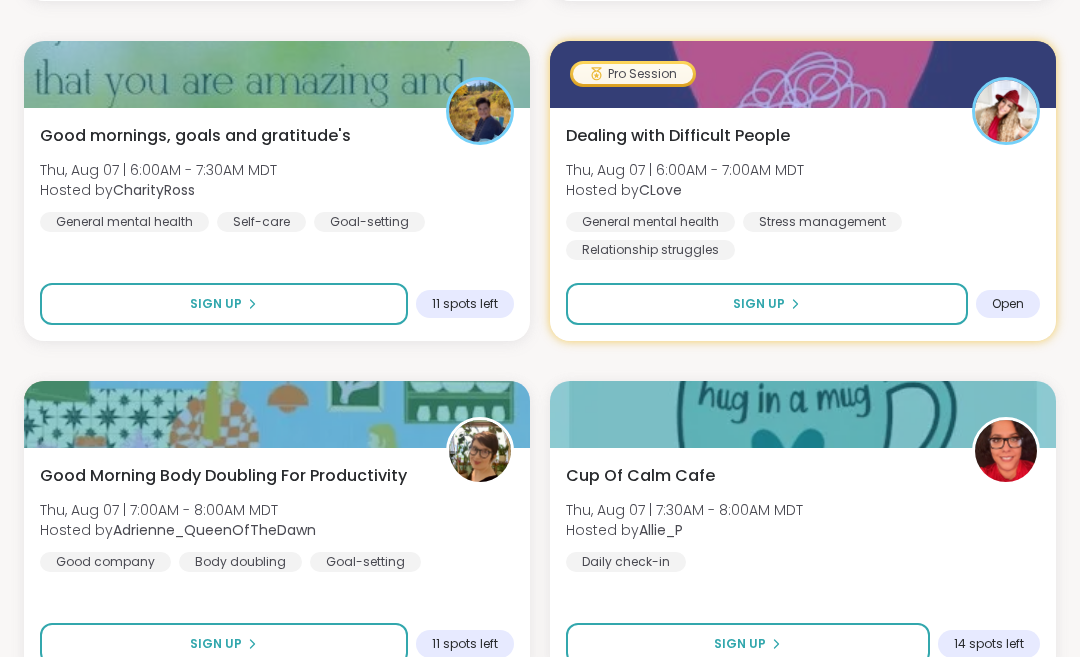 scroll, scrollTop: 23242, scrollLeft: 0, axis: vertical 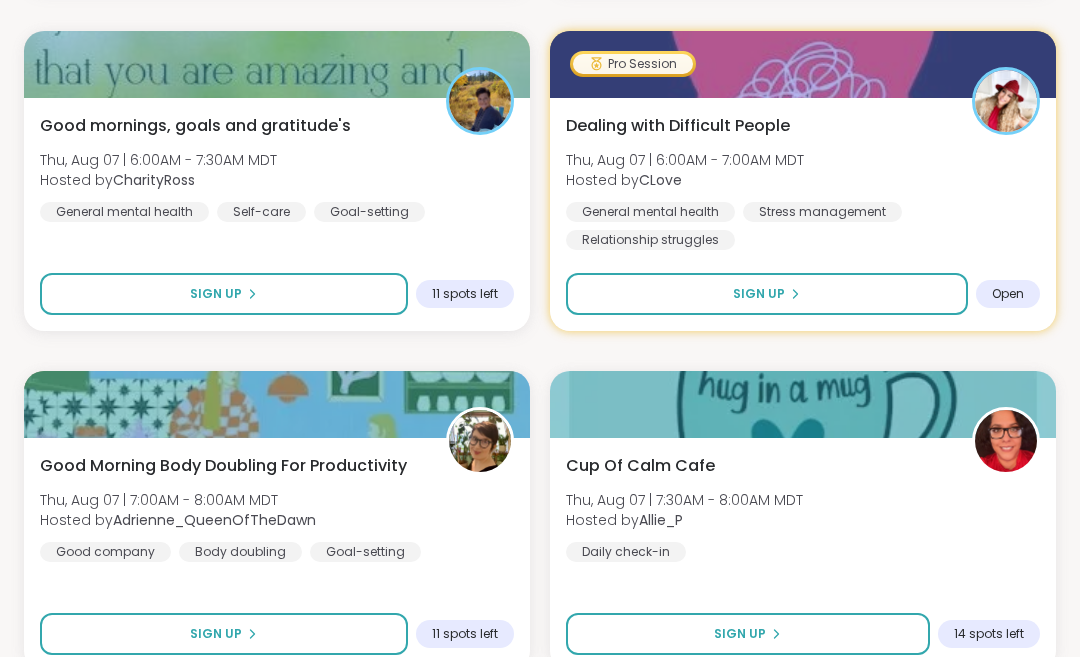 click on "Sign Up" at bounding box center (759, 295) 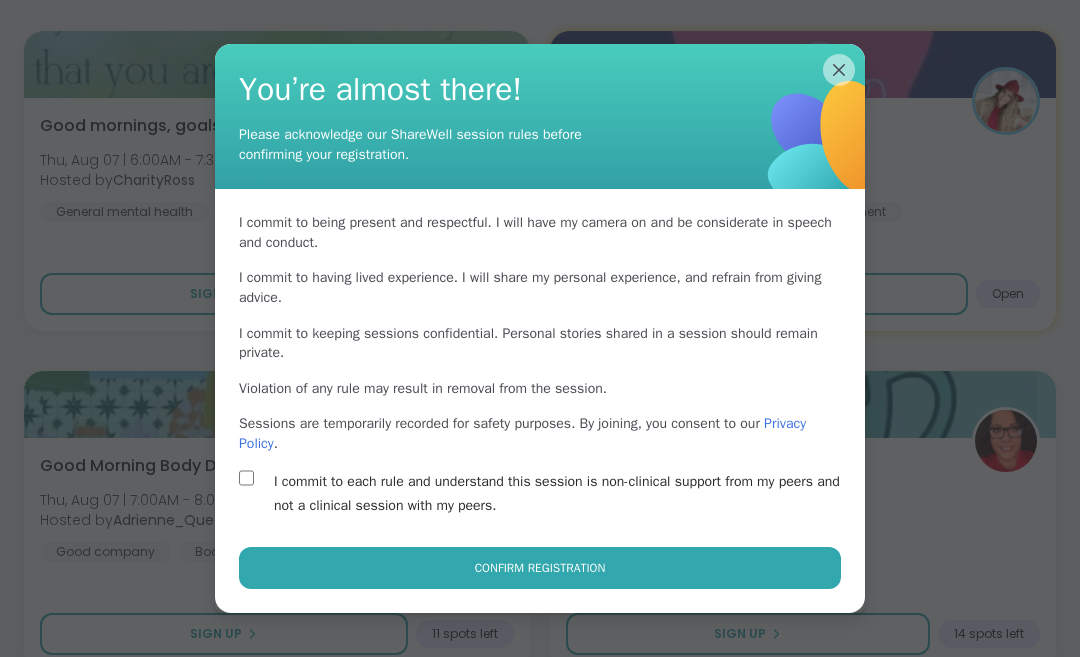 click on "Confirm Registration" at bounding box center (540, 568) 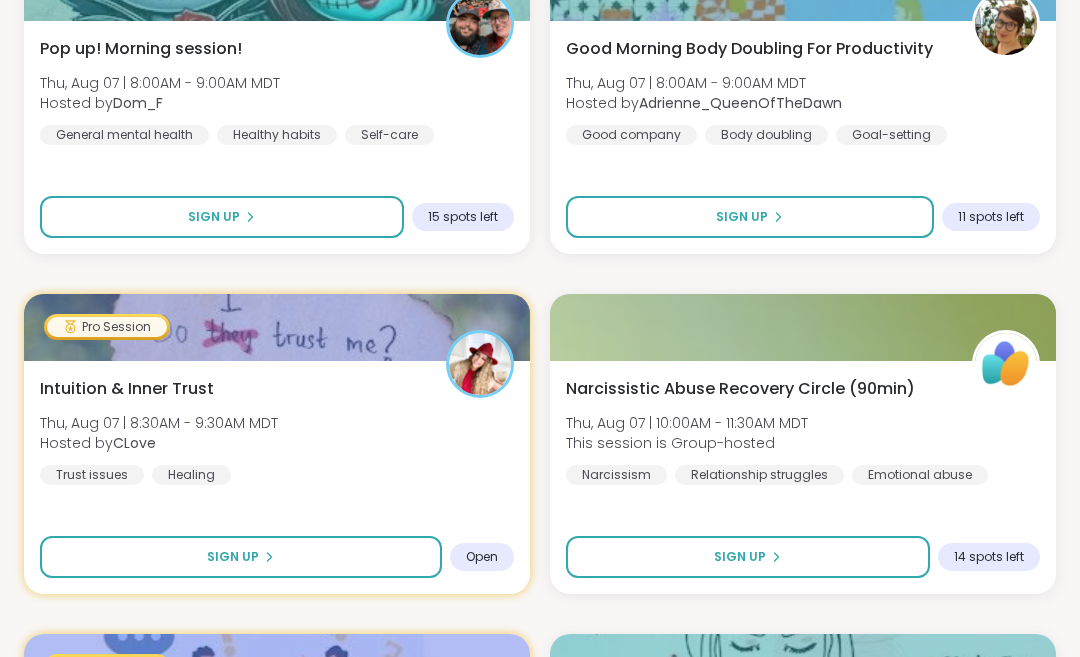 scroll, scrollTop: 24001, scrollLeft: 0, axis: vertical 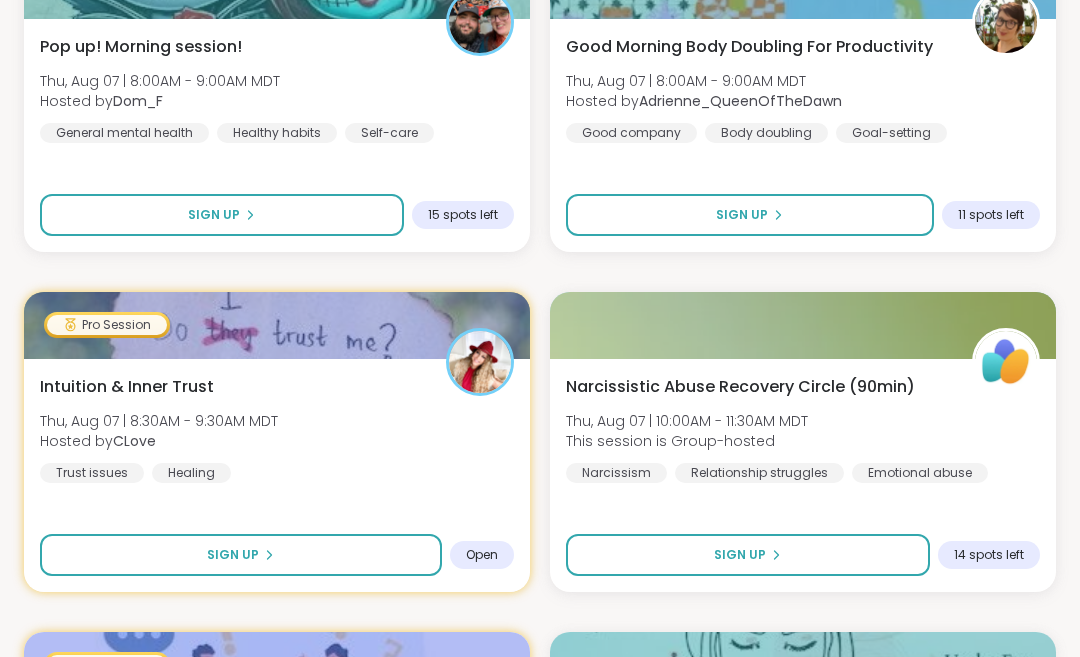 click on "Sign Up" at bounding box center (241, 556) 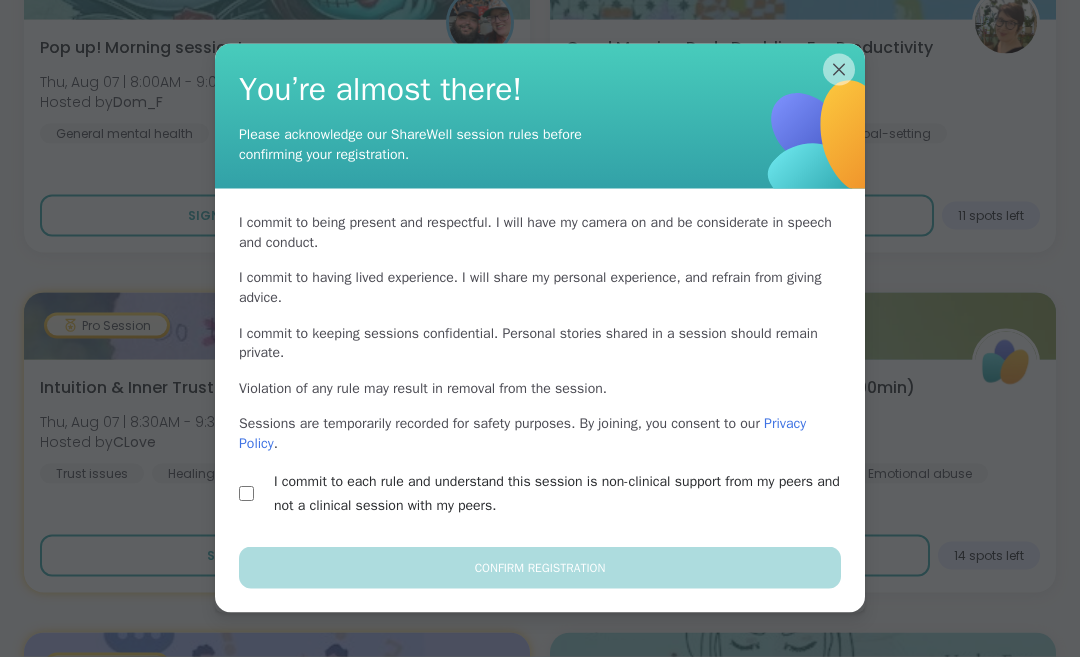 scroll, scrollTop: 24002, scrollLeft: 0, axis: vertical 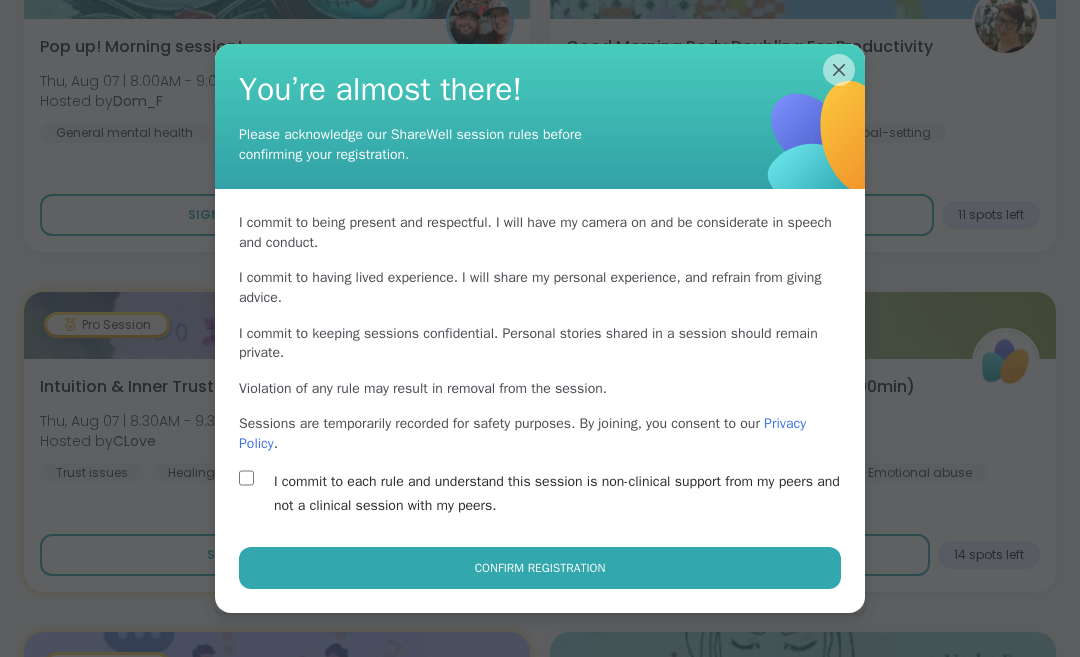 click on "Confirm Registration" at bounding box center (540, 568) 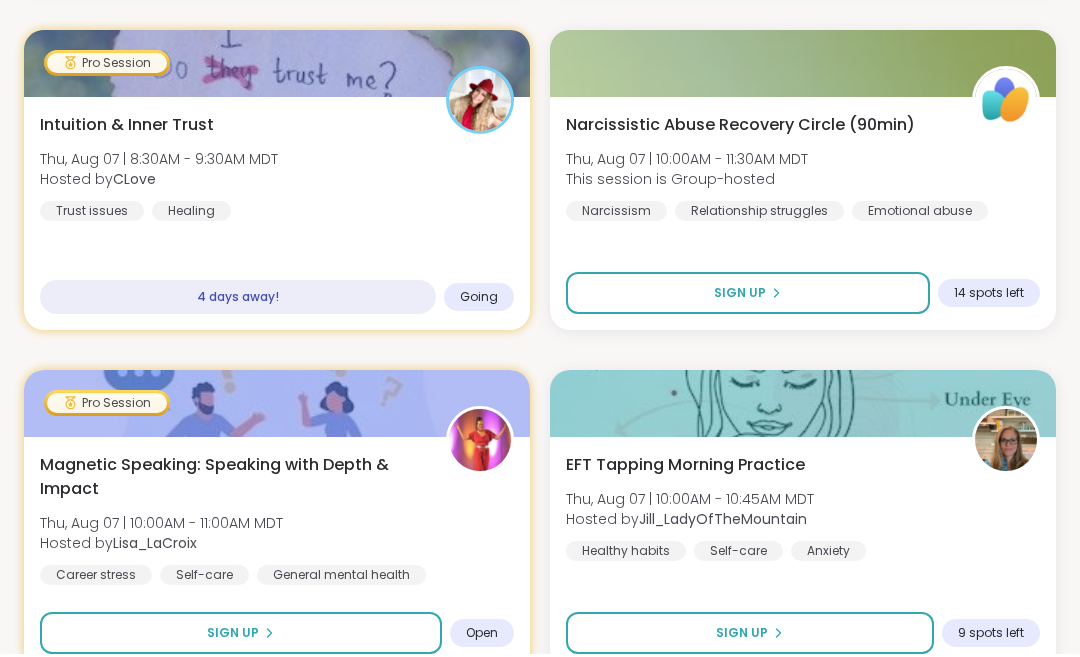 scroll, scrollTop: 24260, scrollLeft: 0, axis: vertical 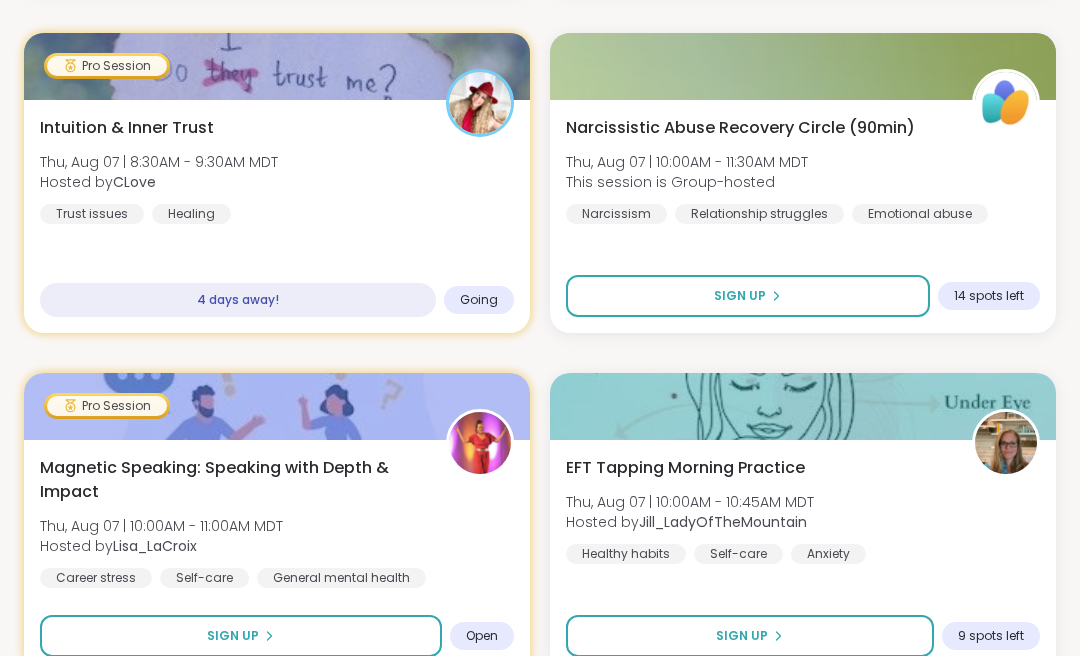 click on "Load more sessions" at bounding box center [540, 715] 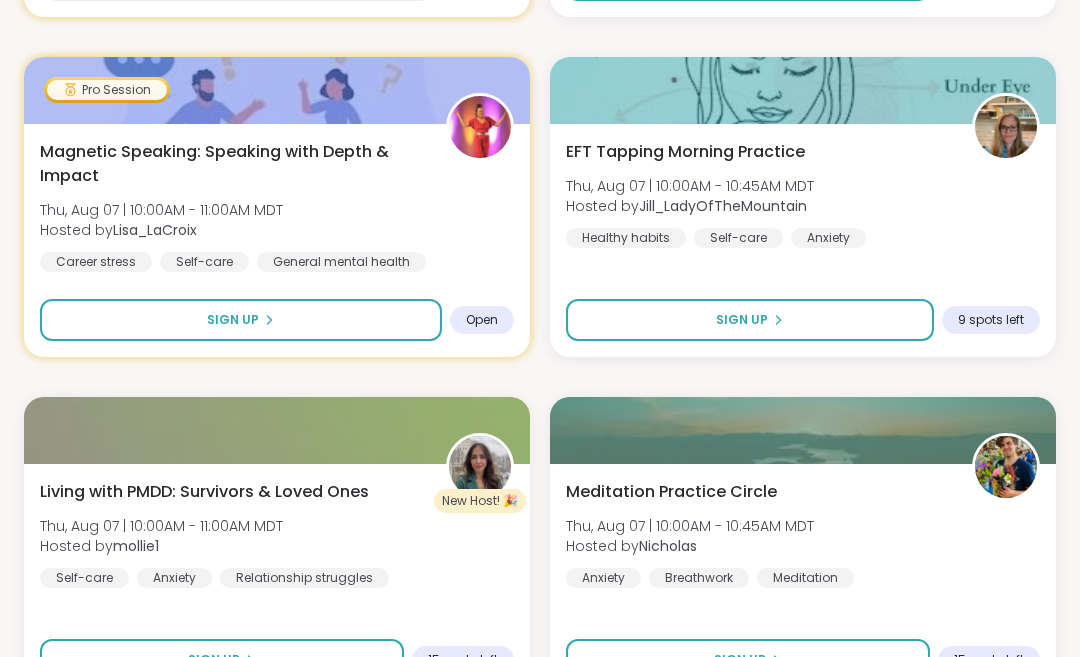 scroll, scrollTop: 24577, scrollLeft: 0, axis: vertical 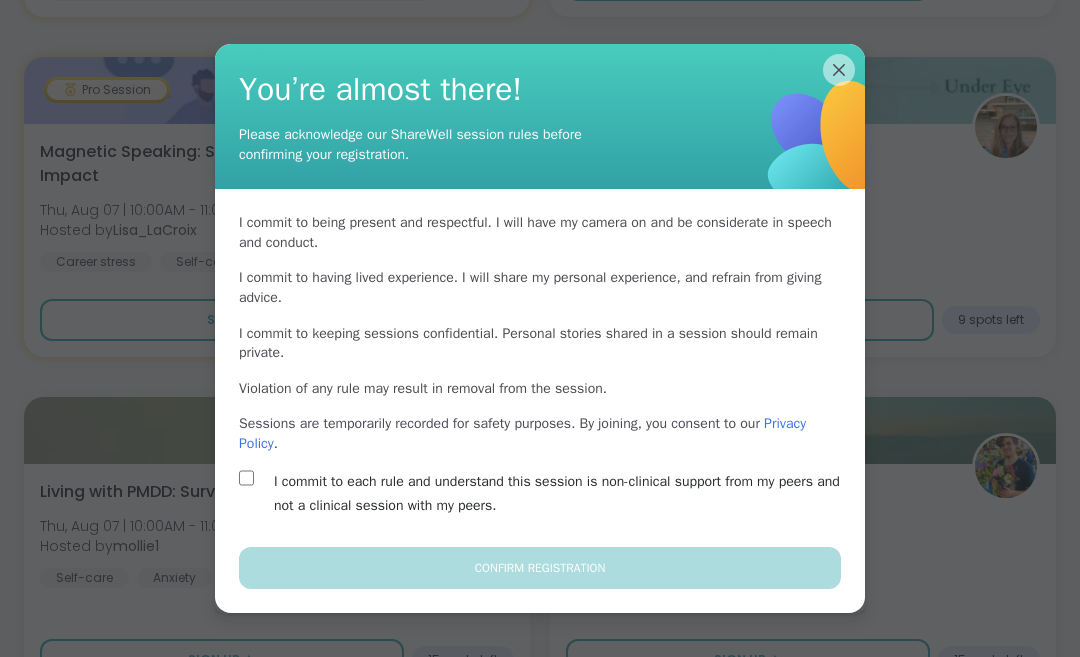 click on "I commit to each rule and understand this session is non-clinical support from my peers and not a clinical session with my peers." at bounding box center [540, 494] 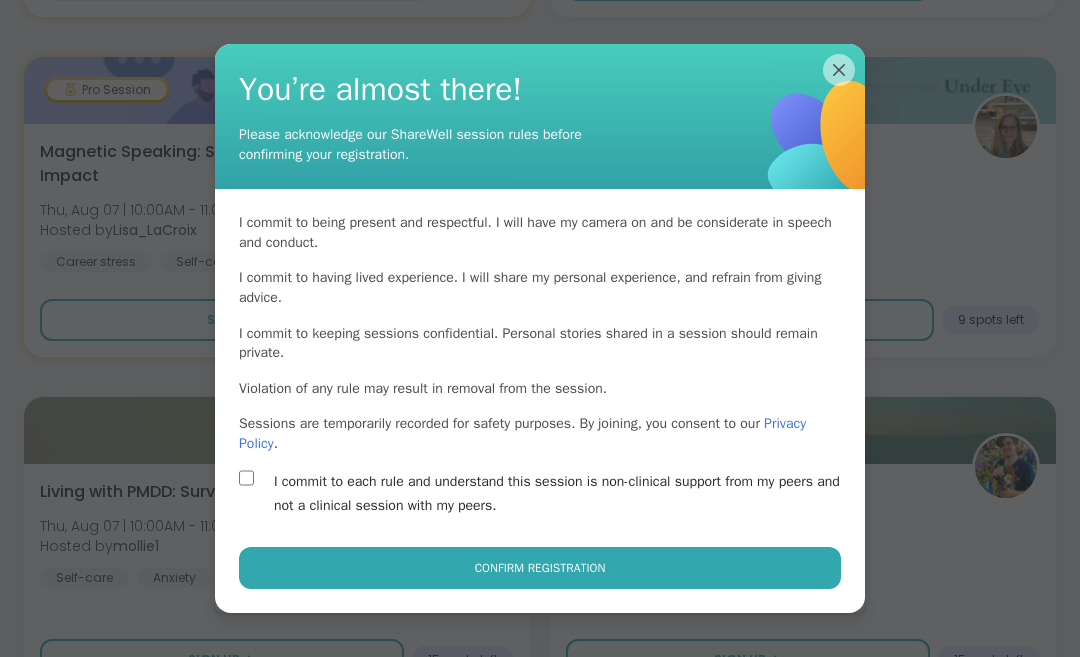 click on "Confirm Registration" at bounding box center (540, 568) 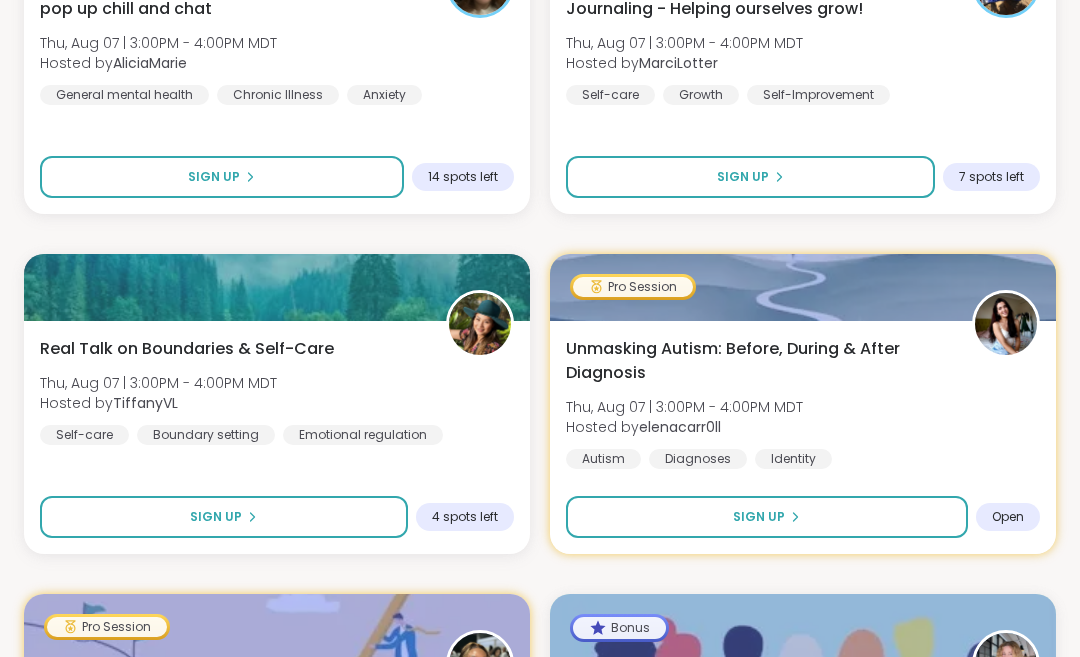 scroll, scrollTop: 27101, scrollLeft: 0, axis: vertical 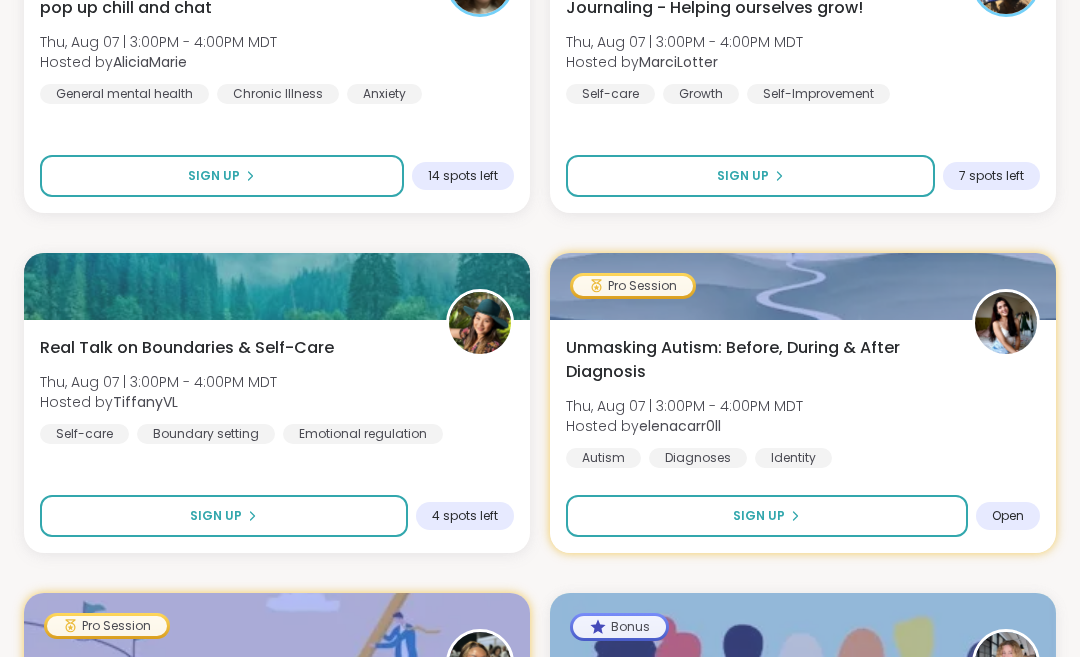 click on "Sign Up" at bounding box center [224, 516] 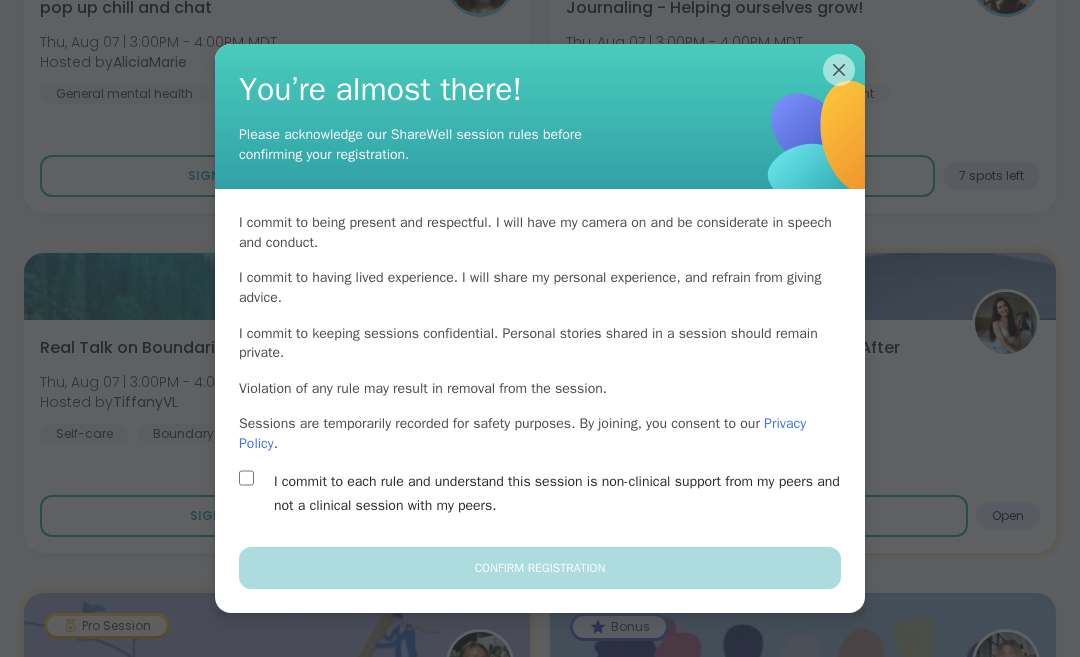 click on "I commit to each rule and understand this session is non-clinical support from my peers and not a clinical session with my peers." at bounding box center (540, 494) 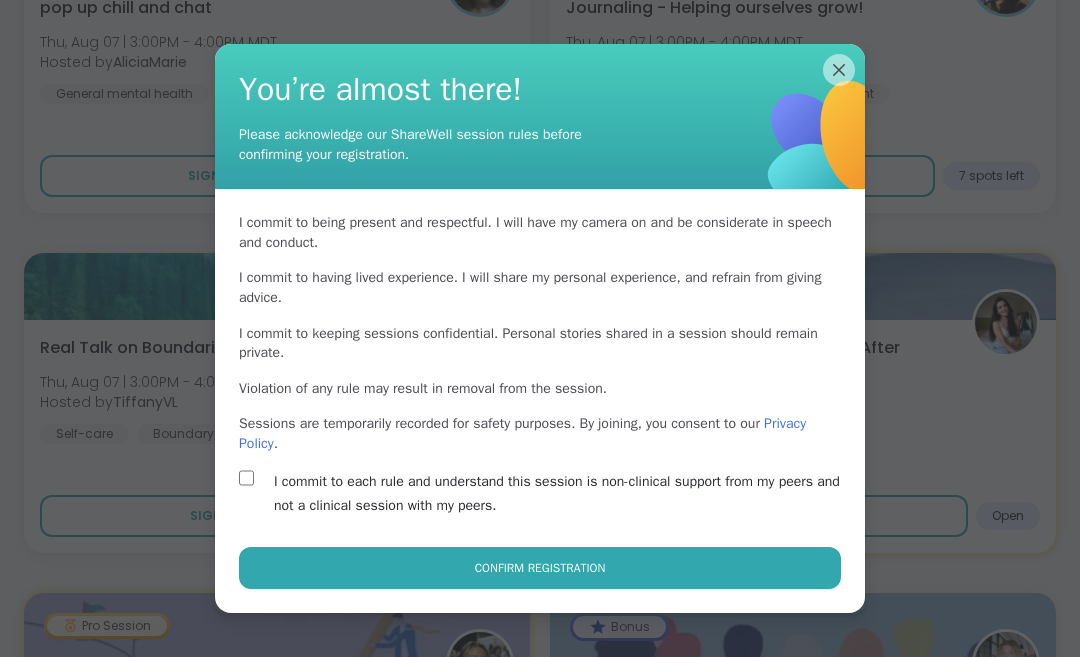 click on "Confirm Registration" at bounding box center (540, 568) 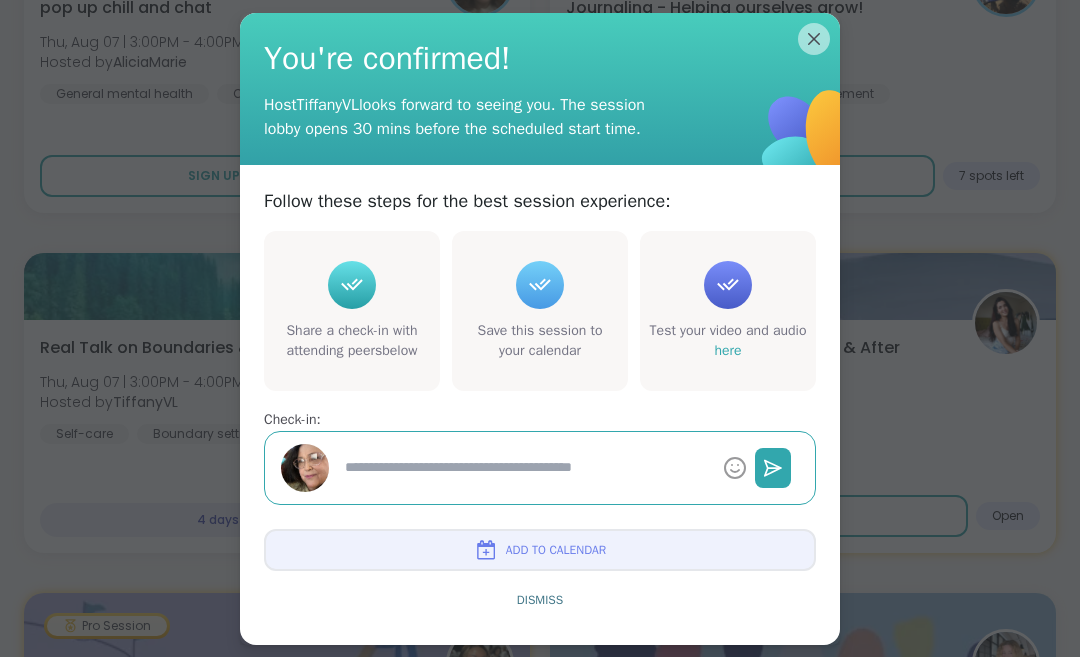 type on "*" 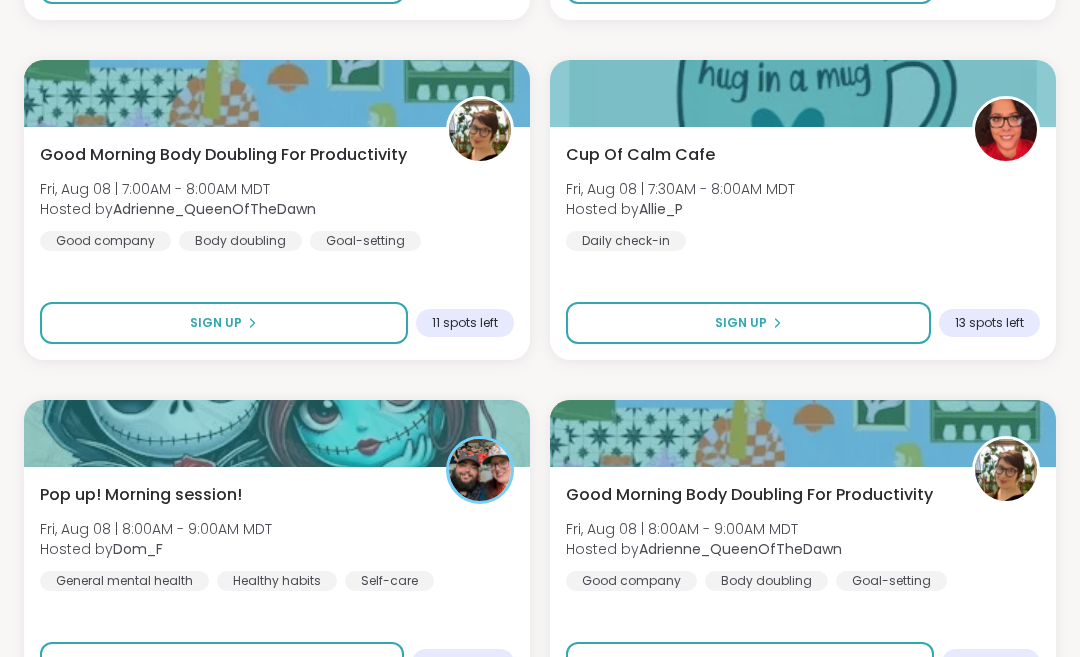 scroll, scrollTop: 30380, scrollLeft: 0, axis: vertical 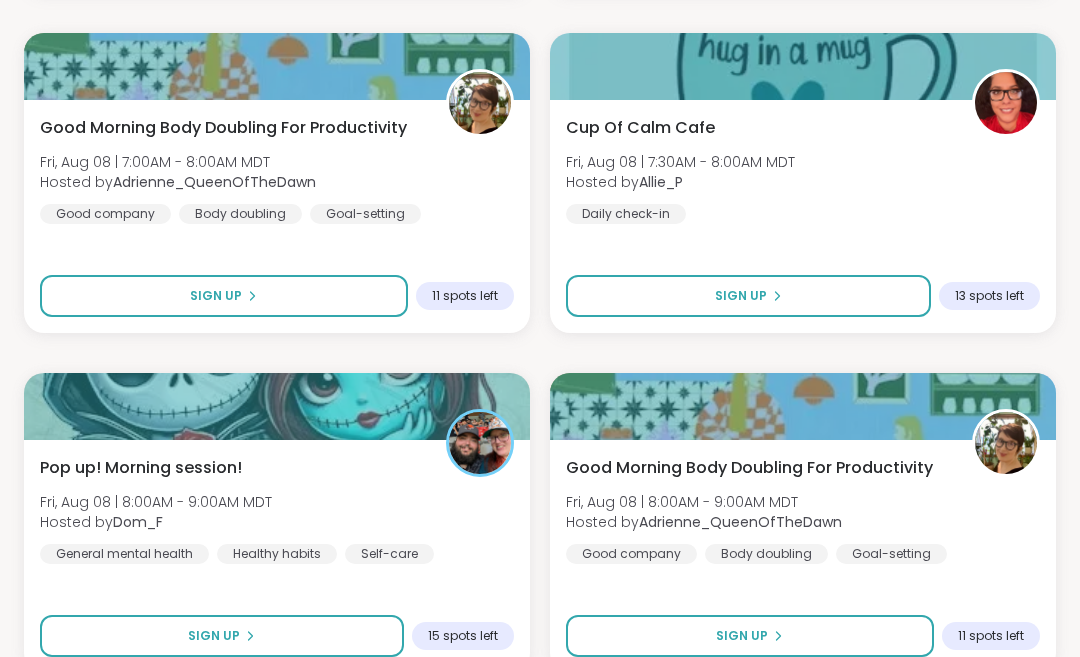 click on "Load more sessions" at bounding box center [540, 715] 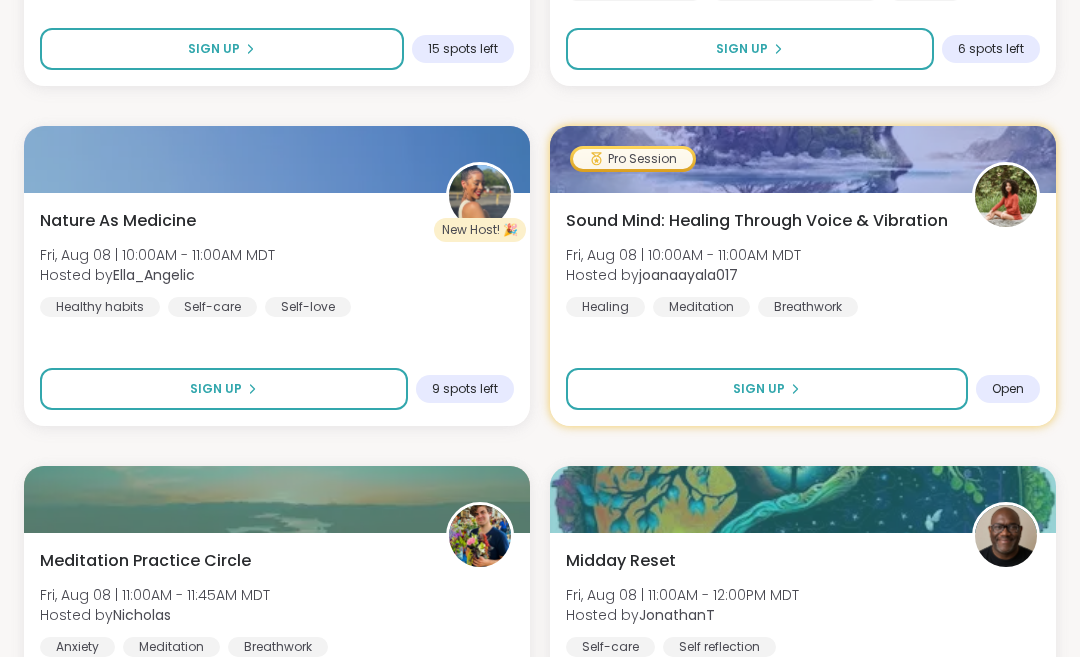 scroll, scrollTop: 31307, scrollLeft: 0, axis: vertical 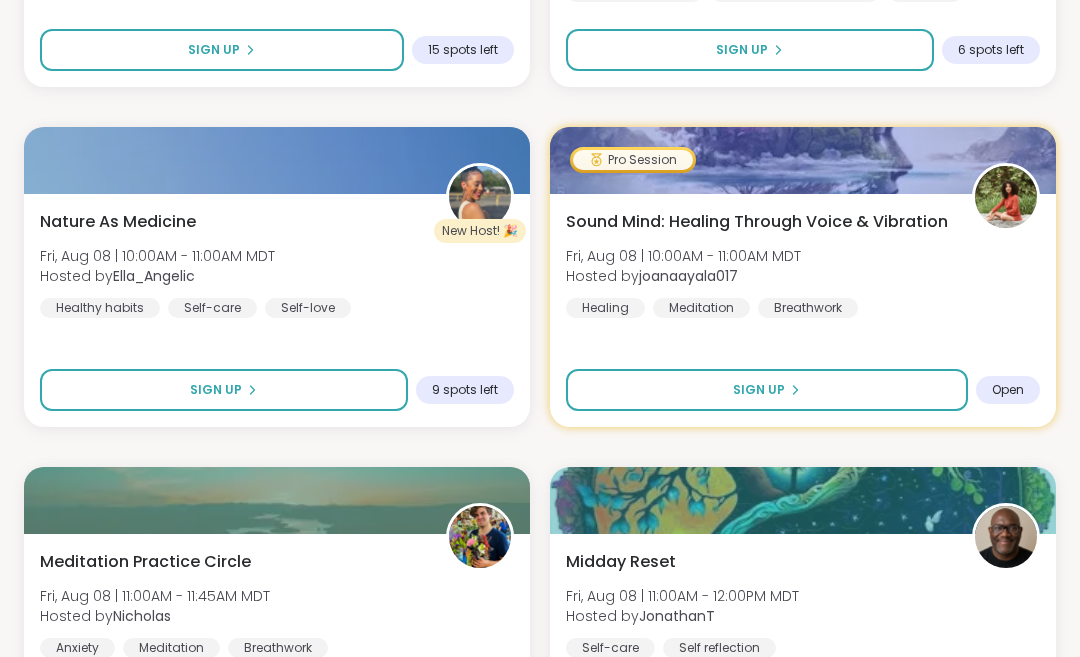 click on "Sign Up" at bounding box center (224, 390) 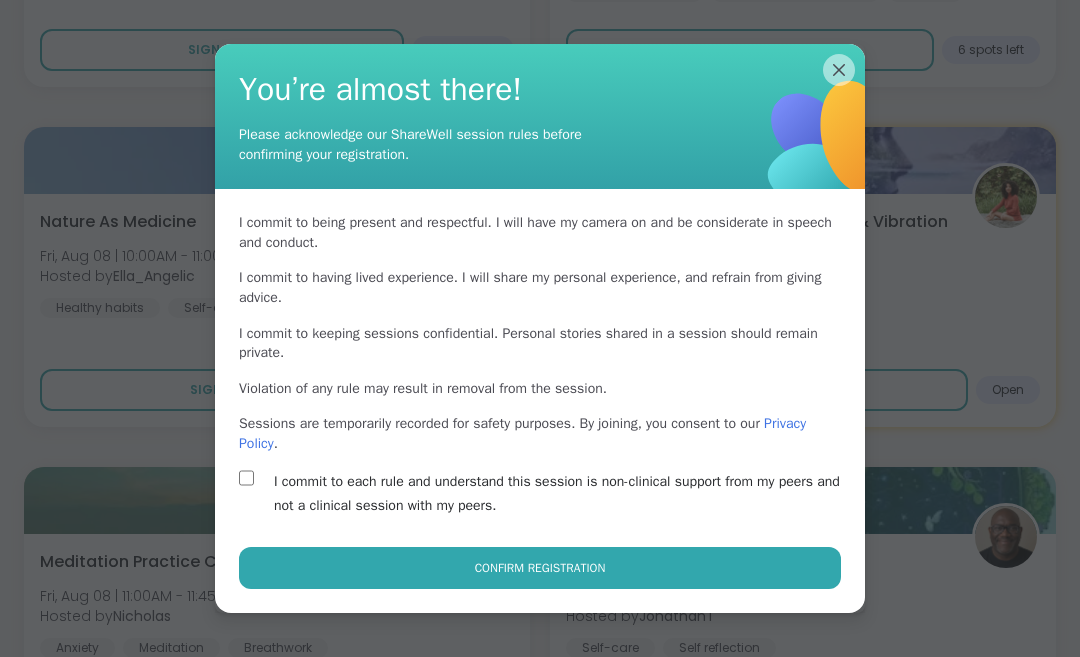 click on "Confirm Registration" at bounding box center [540, 568] 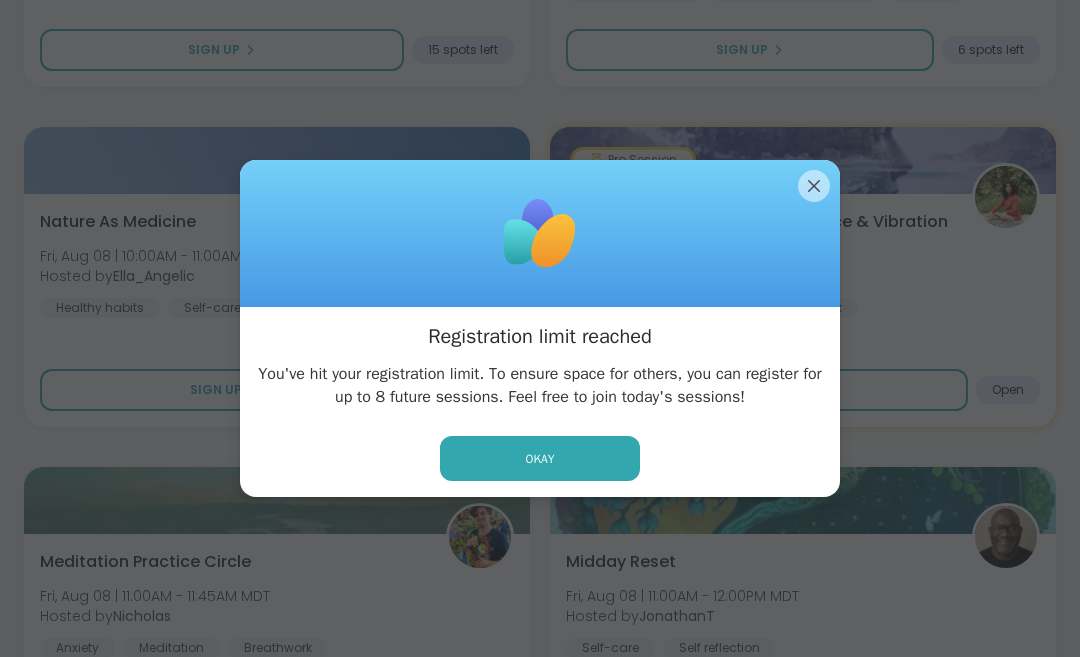 click on "Okay" at bounding box center (540, 458) 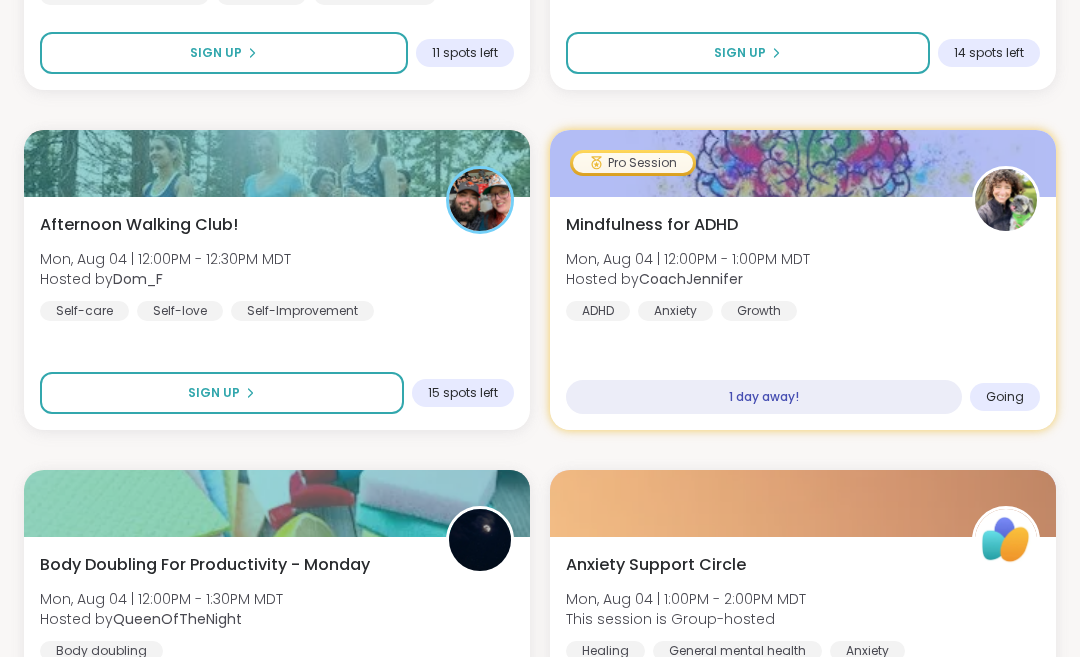 scroll, scrollTop: 8865, scrollLeft: 0, axis: vertical 